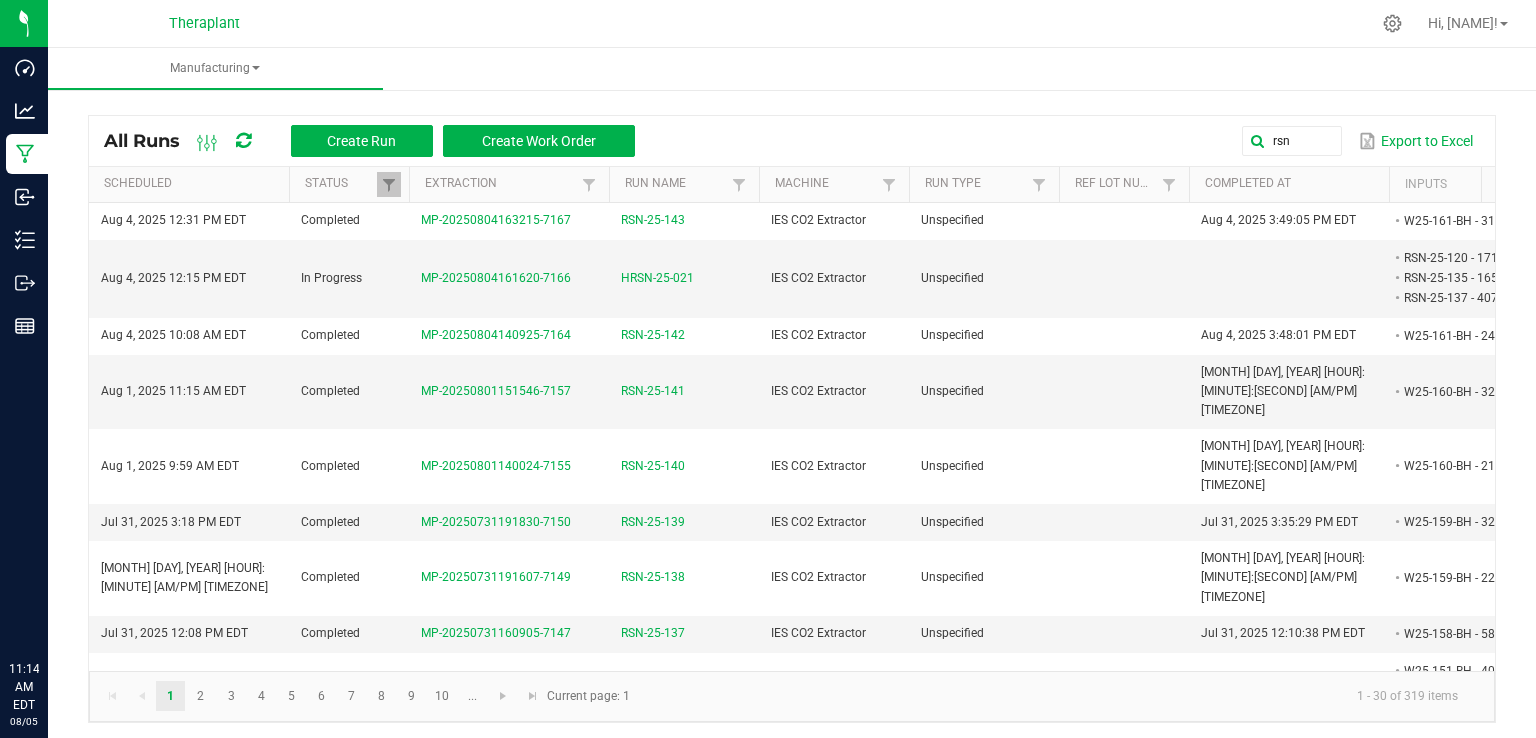 scroll, scrollTop: 0, scrollLeft: 0, axis: both 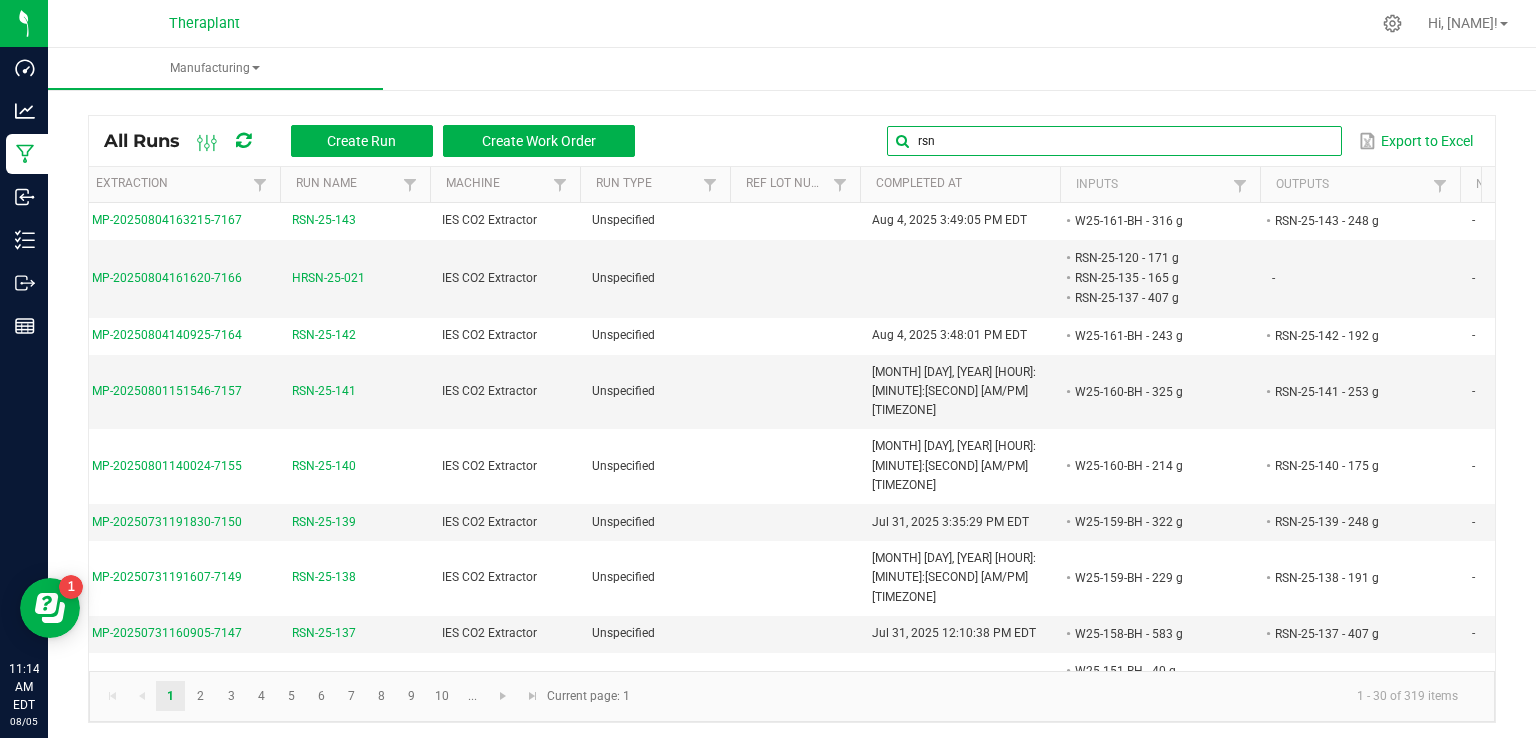 drag, startPoint x: 1279, startPoint y: 139, endPoint x: 914, endPoint y: 96, distance: 367.52414 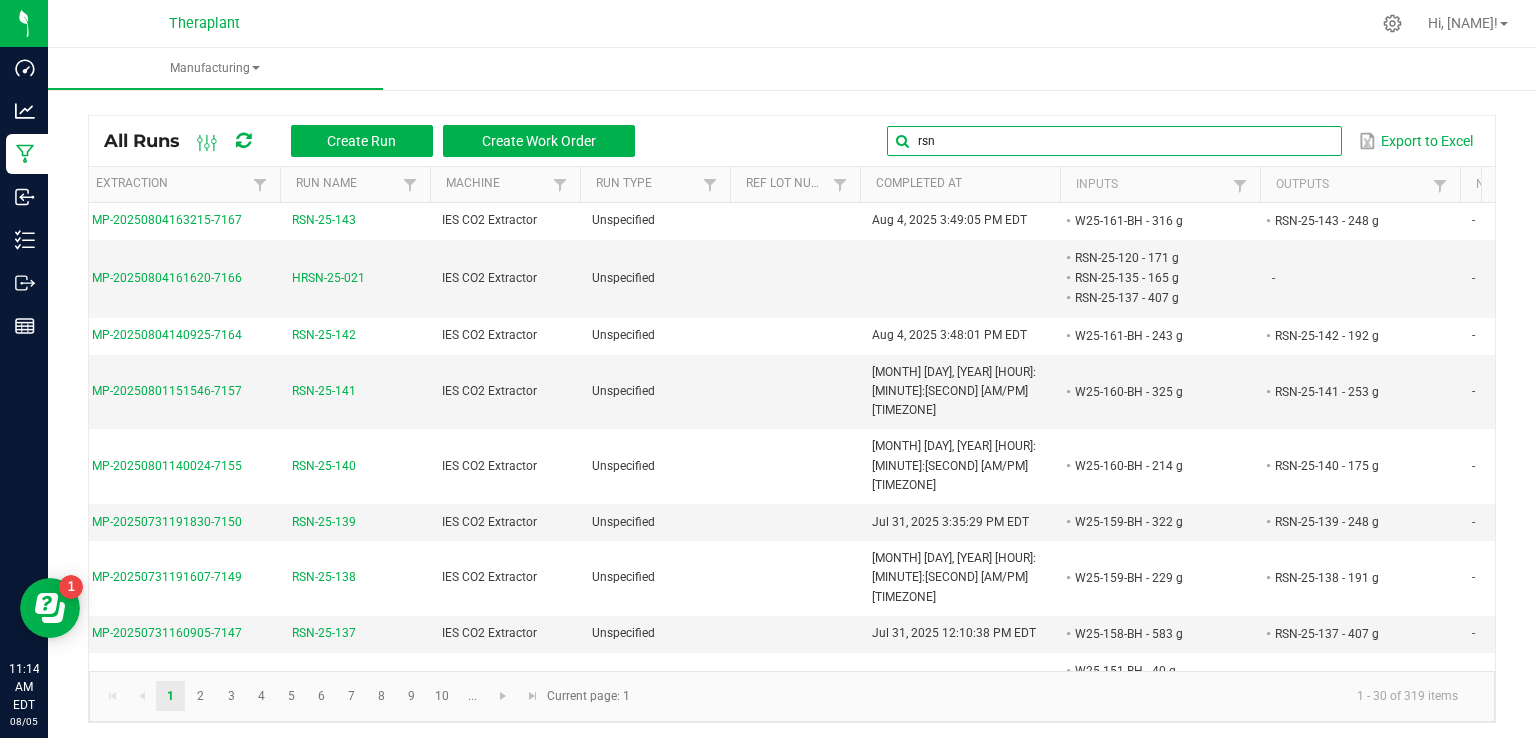 click on "All Runs   Create Run   Create Work Order  rsn  Export to Excel  Scheduled Status Extraction Run Name Machine Run Type Ref Lot Number Completed At Inputs Outputs Non Cannabis Ref Field 1 Ref Field 2 Ref Field 3  [MONTH] [DAY], [YEAR] [HOUR]:[MINUTE] [AM/PM] [TIMEZONE]   Completed   [ID]  RSN-25-143  IES CO2 Extractor   Unspecified      [MONTH] [DAY], [YEAR] [HOUR]:[MINUTE]:[SECOND] [AM/PM] [TIMEZONE]  W25-161-BH - 316 g RSN-25-143 - 248 g -           [MONTH] [DAY], [YEAR] [HOUR]:[MINUTE] [AM/PM] [TIMEZONE]   In Progress   [ID]  HRSN-25-021  IES CO2 Extractor   Unspecified        RSN-25-120 - 171 g RSN-25-135 - 165 g RSN-25-137 - 407 g - -           [MONTH] [DAY], [YEAR] [HOUR]:[MINUTE] [AM/PM] [TIMEZONE]   Completed   [ID]  RSN-25-142  IES CO2 Extractor   Unspecified      [MONTH] [DAY], [YEAR] [HOUR]:[MINUTE]:[SECOND] [AM/PM] [TIMEZONE]  W25-161-BH - 243 g RSN-25-142 - 192 g -           [MONTH] [DAY], [YEAR] [HOUR]:[MINUTE] [AM/PM] [TIMEZONE]   Completed   [ID]  RSN-25-141  IES CO2 Extractor   Unspecified      [MONTH] [DAY], [YEAR] [HOUR]:[MINUTE]:[SECOND] [AM/PM] [TIMEZONE]  W25-160-BH - 325 g RSN-25-141 - 253 g -           [MONTH] [DAY], [YEAR] [HOUR]:[MINUTE] [AM/PM] [TIMEZONE]   Completed  RSN-25-140    -" at bounding box center [792, 414] 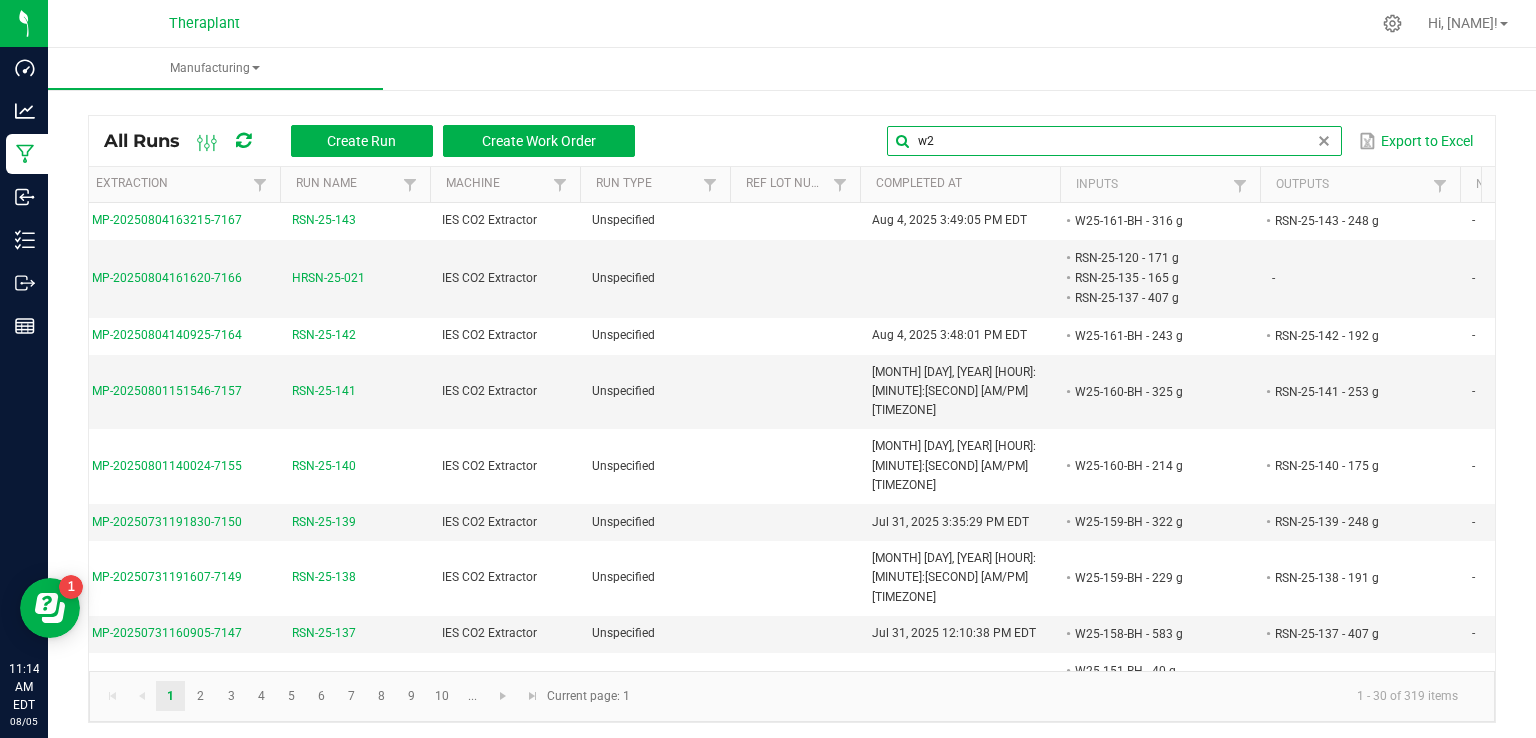type on "w25" 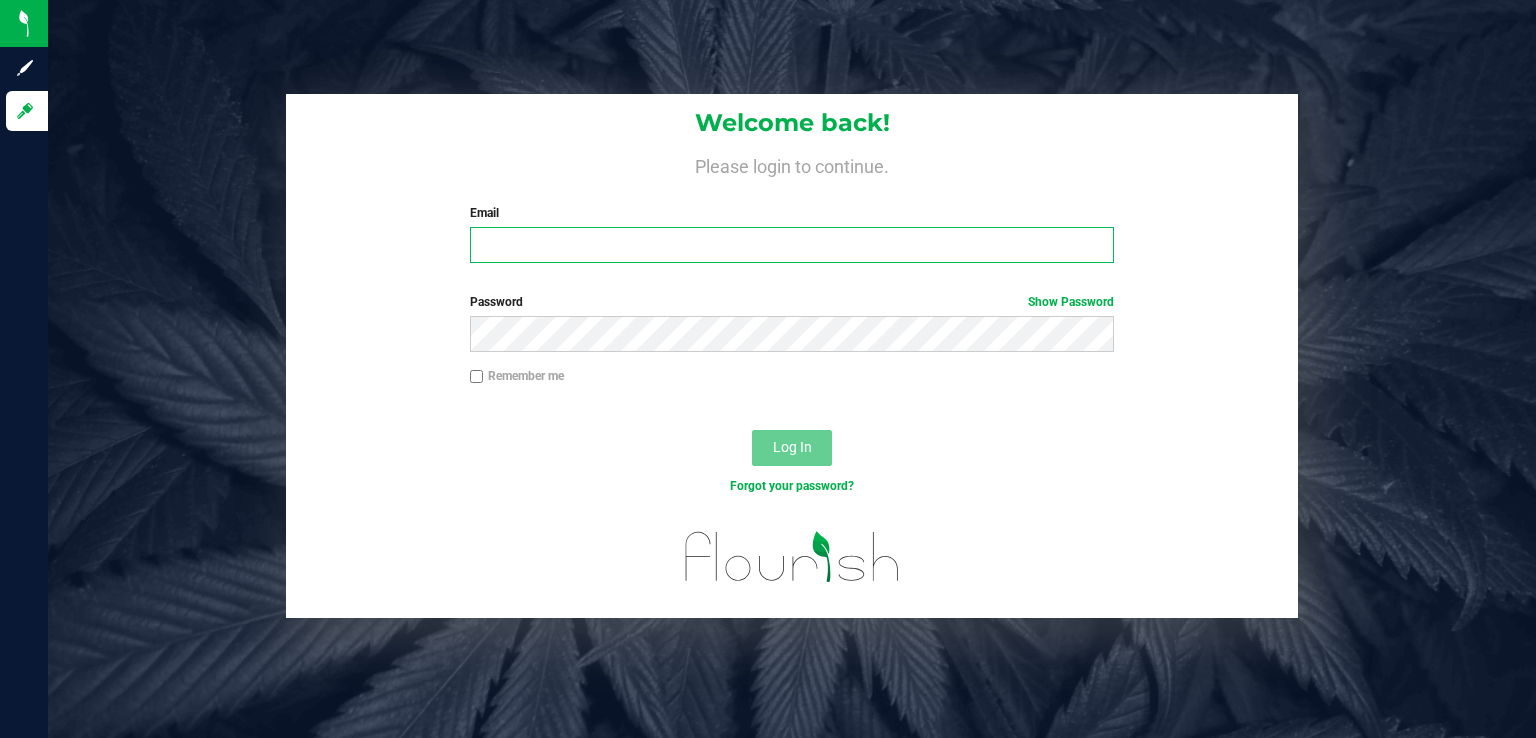 click on "Email" at bounding box center (792, 245) 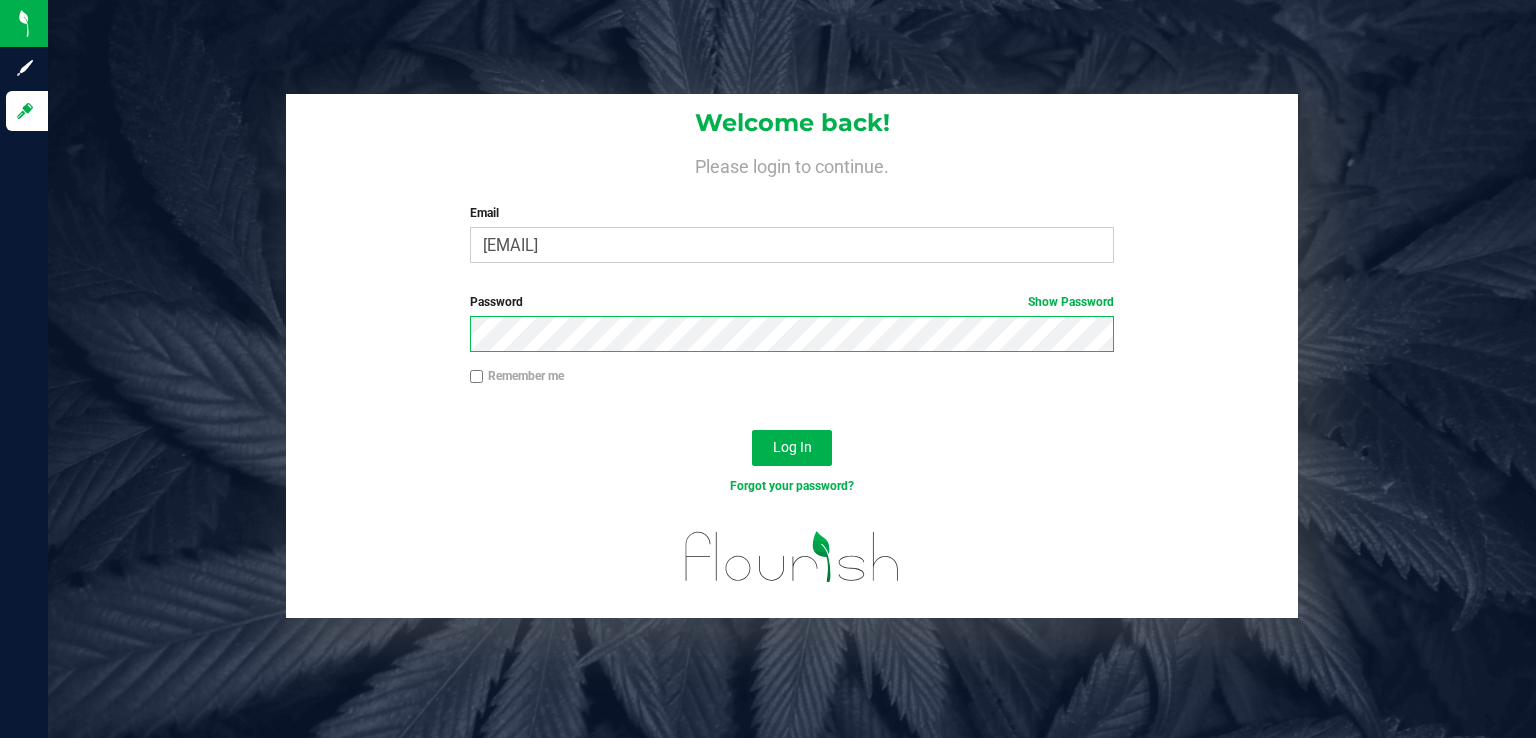 click on "Log In" at bounding box center (792, 448) 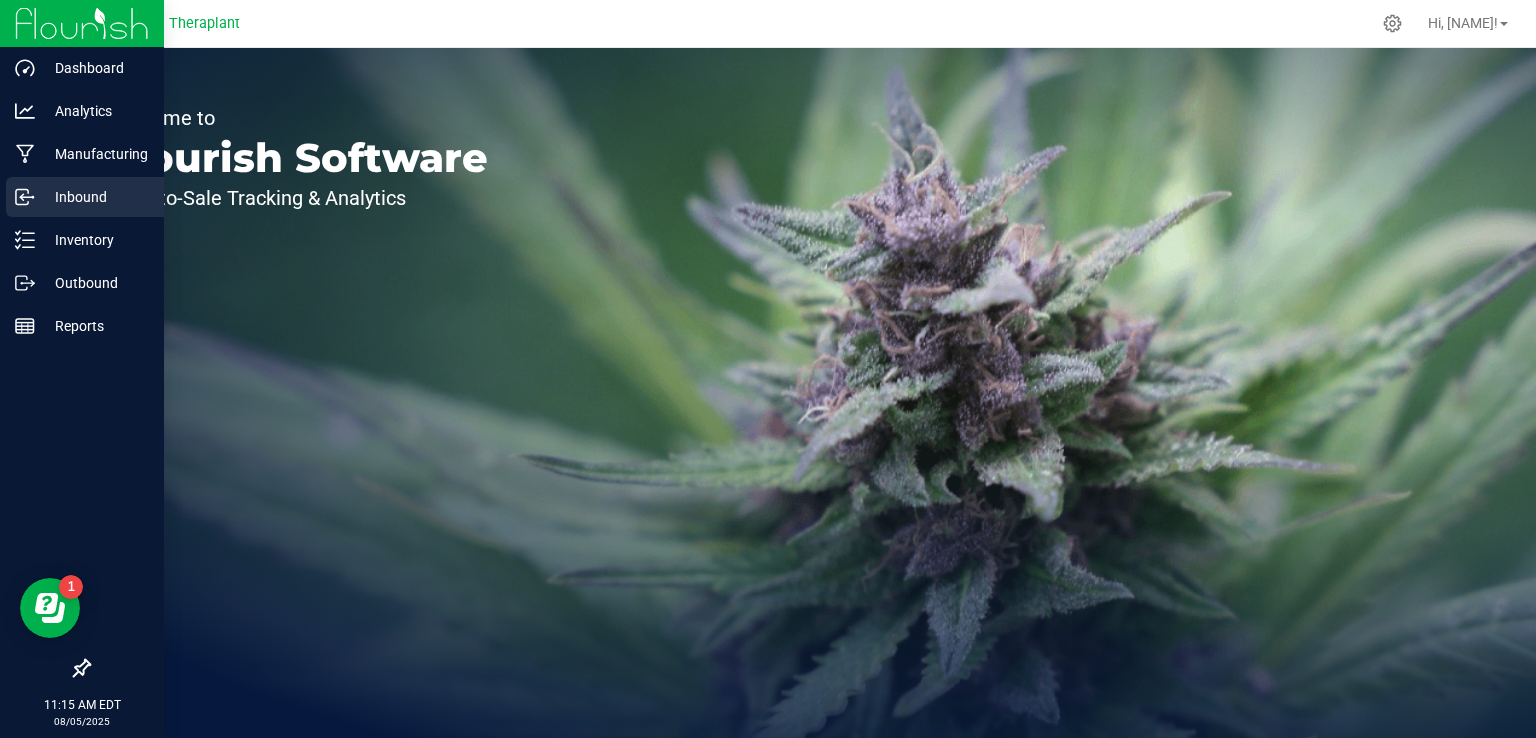 scroll, scrollTop: 0, scrollLeft: 0, axis: both 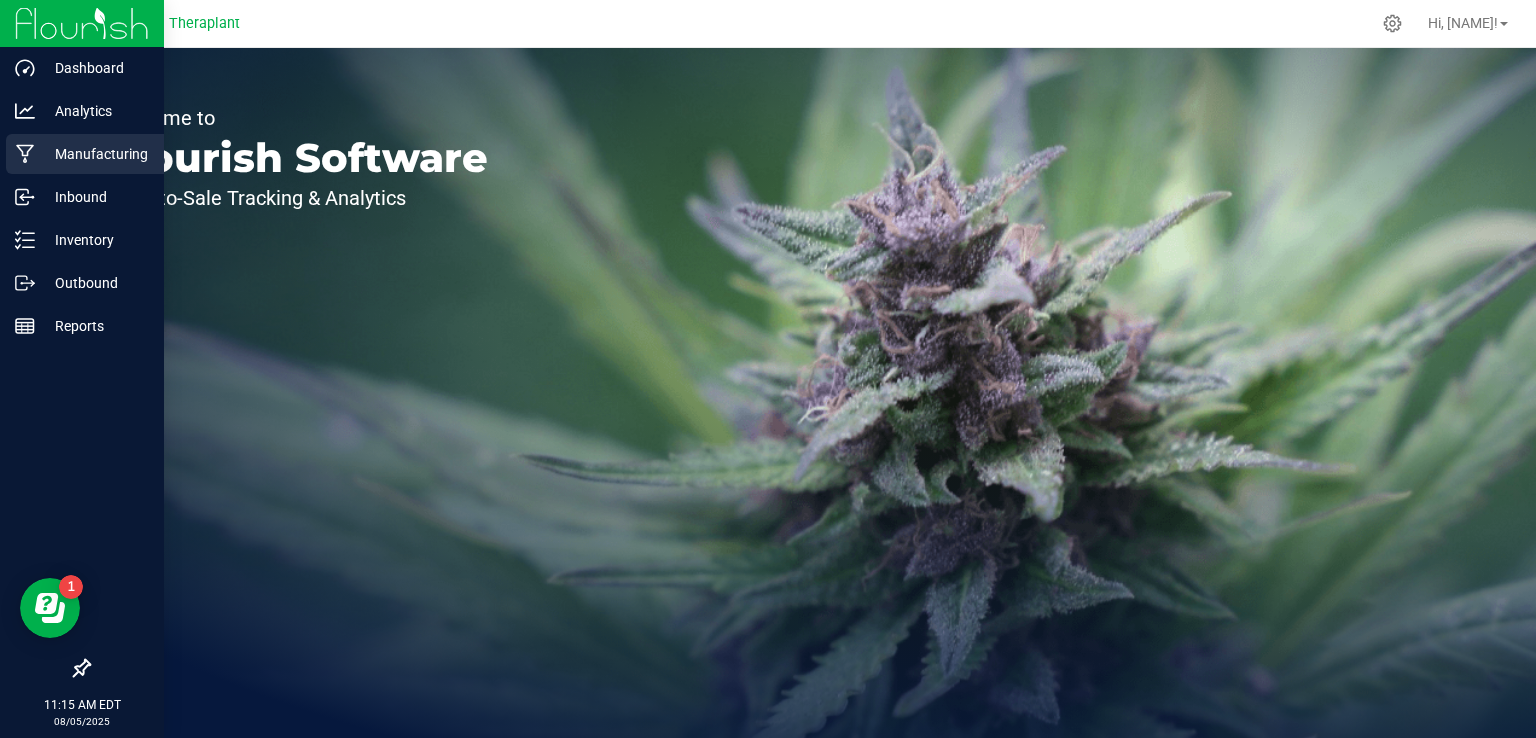click on "Manufacturing" at bounding box center [95, 154] 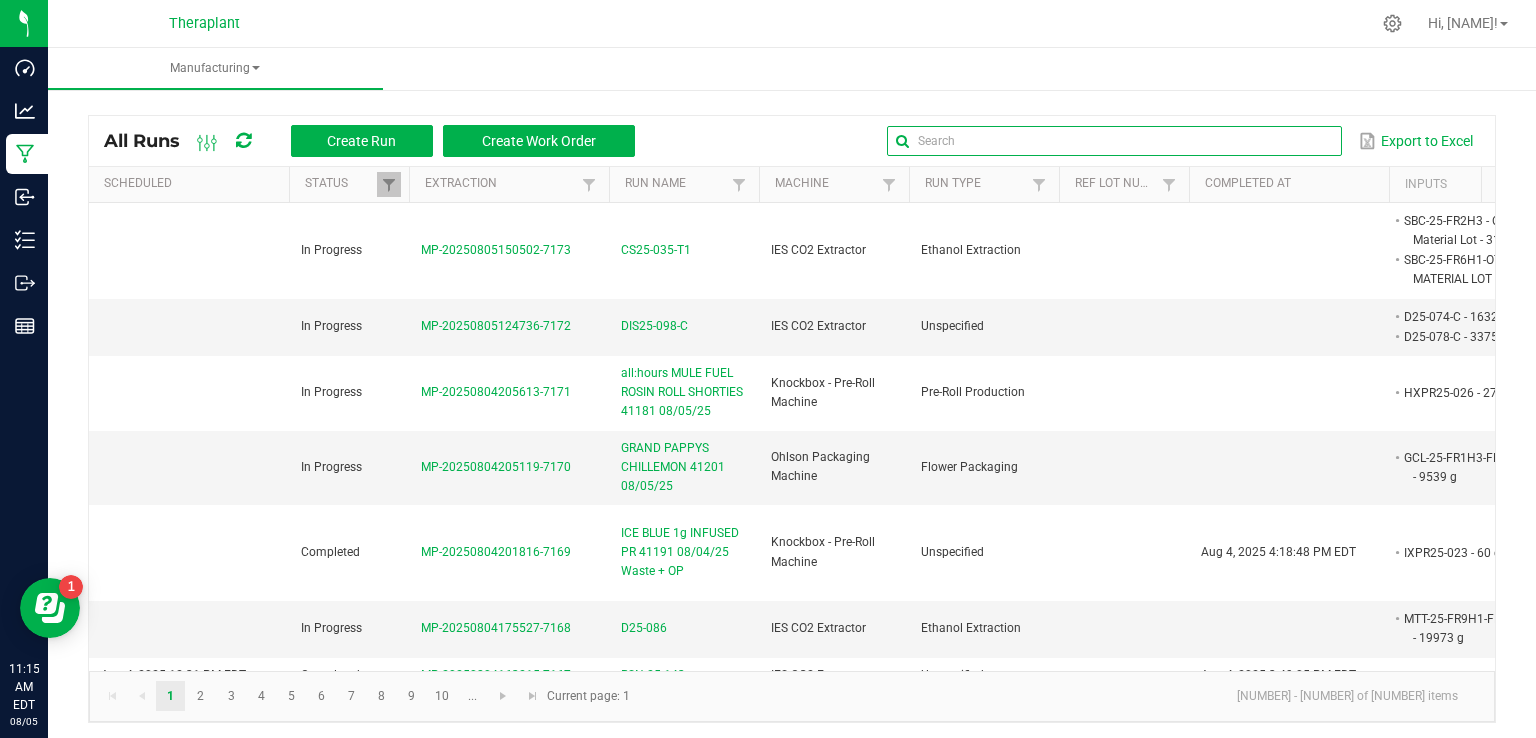 click at bounding box center (1114, 141) 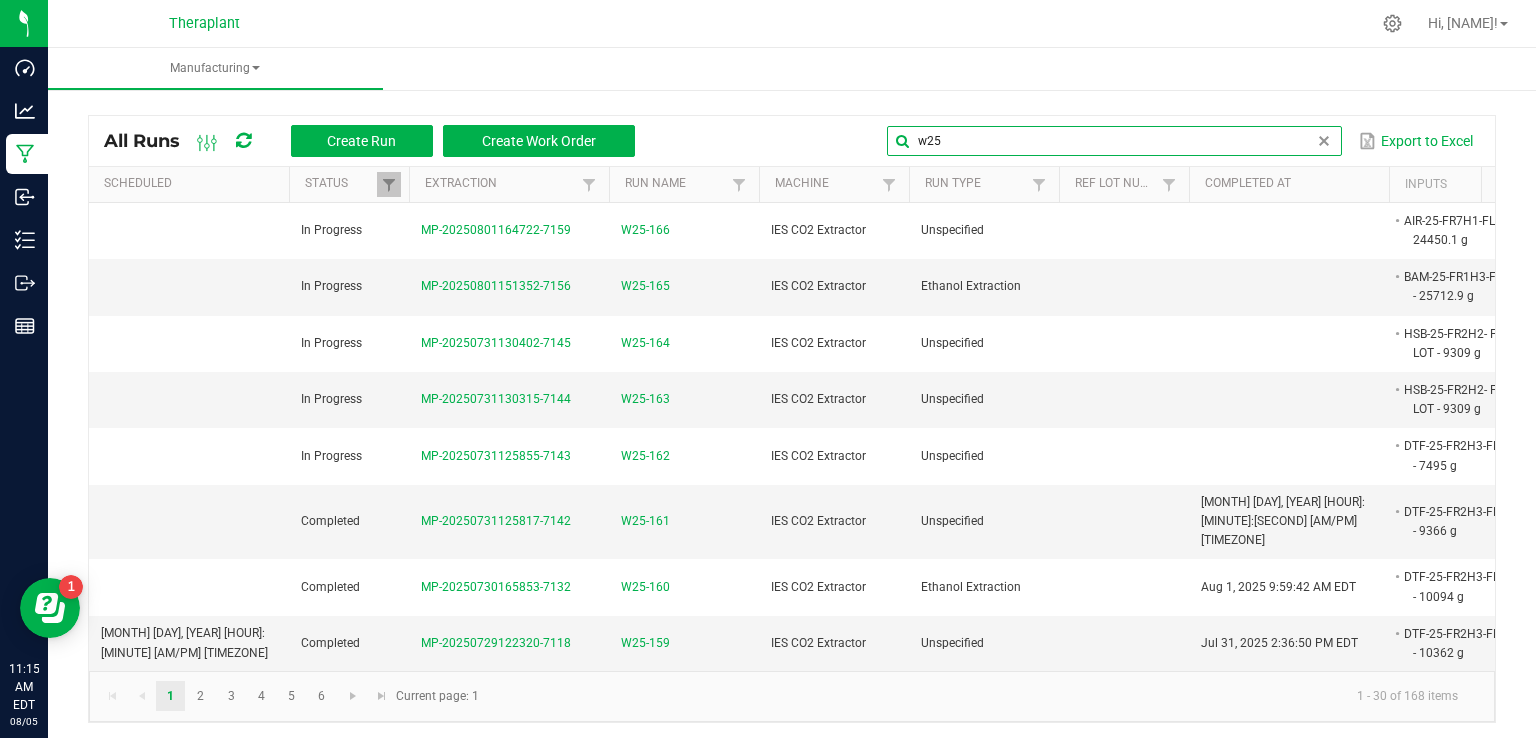 type on "w25" 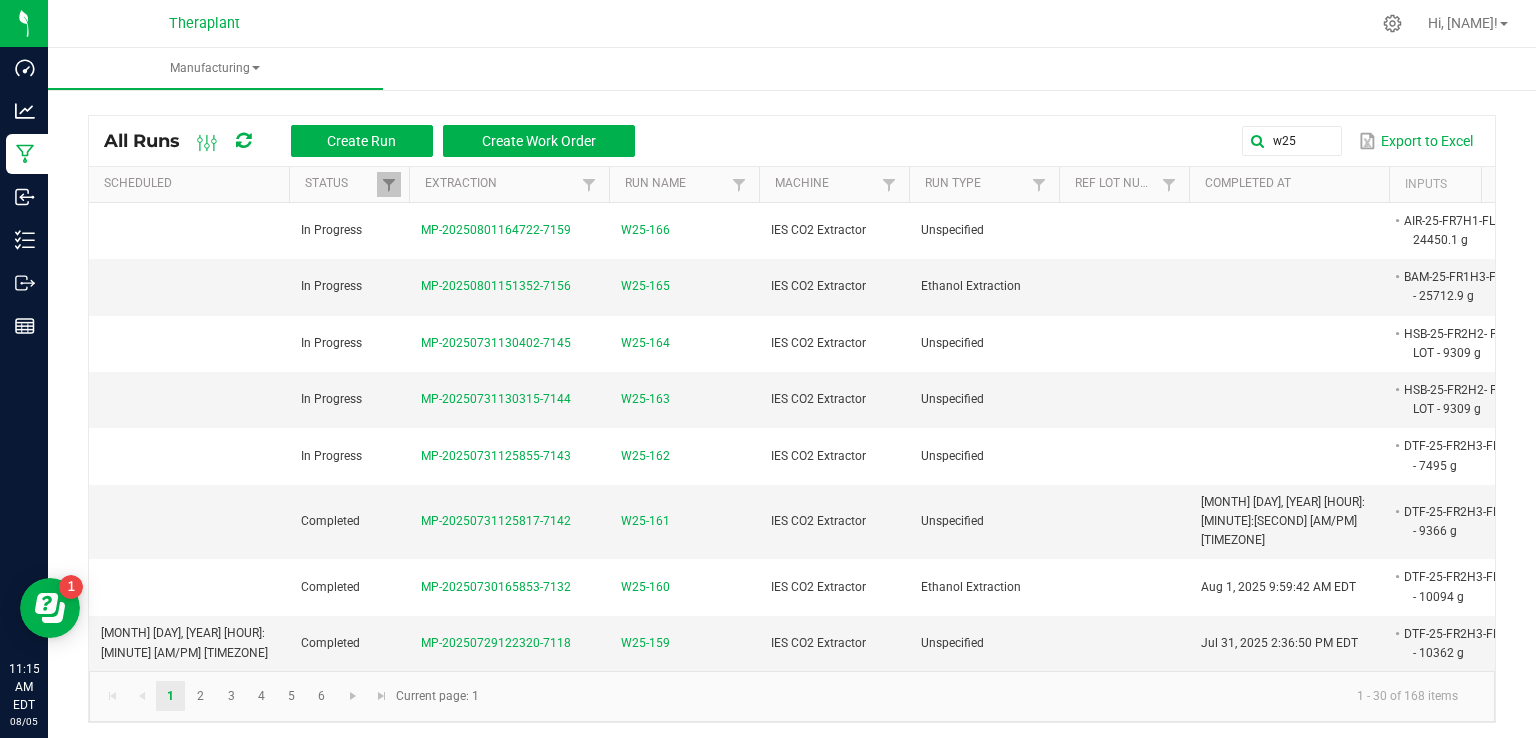 scroll, scrollTop: 0, scrollLeft: 284, axis: horizontal 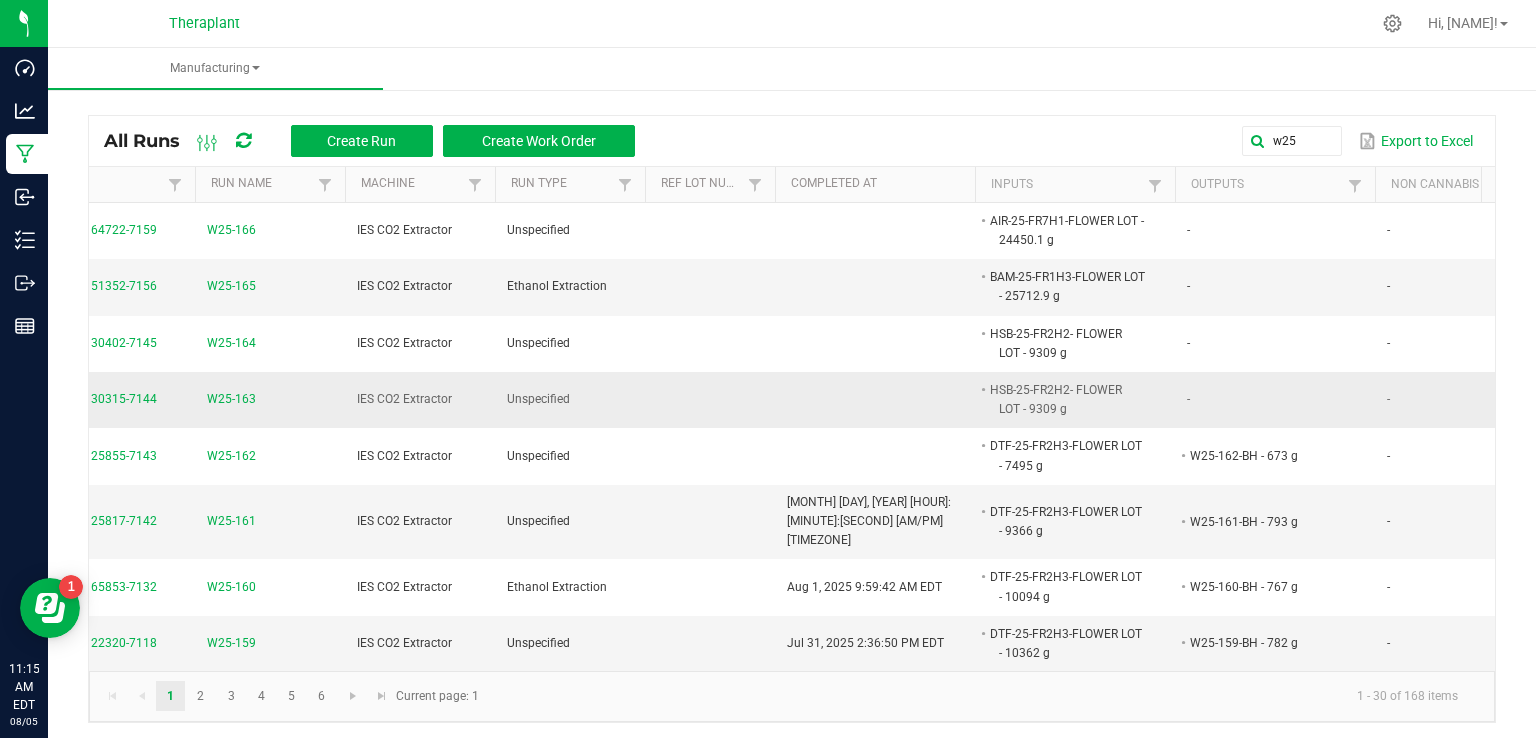 click on "W25-163" at bounding box center [231, 399] 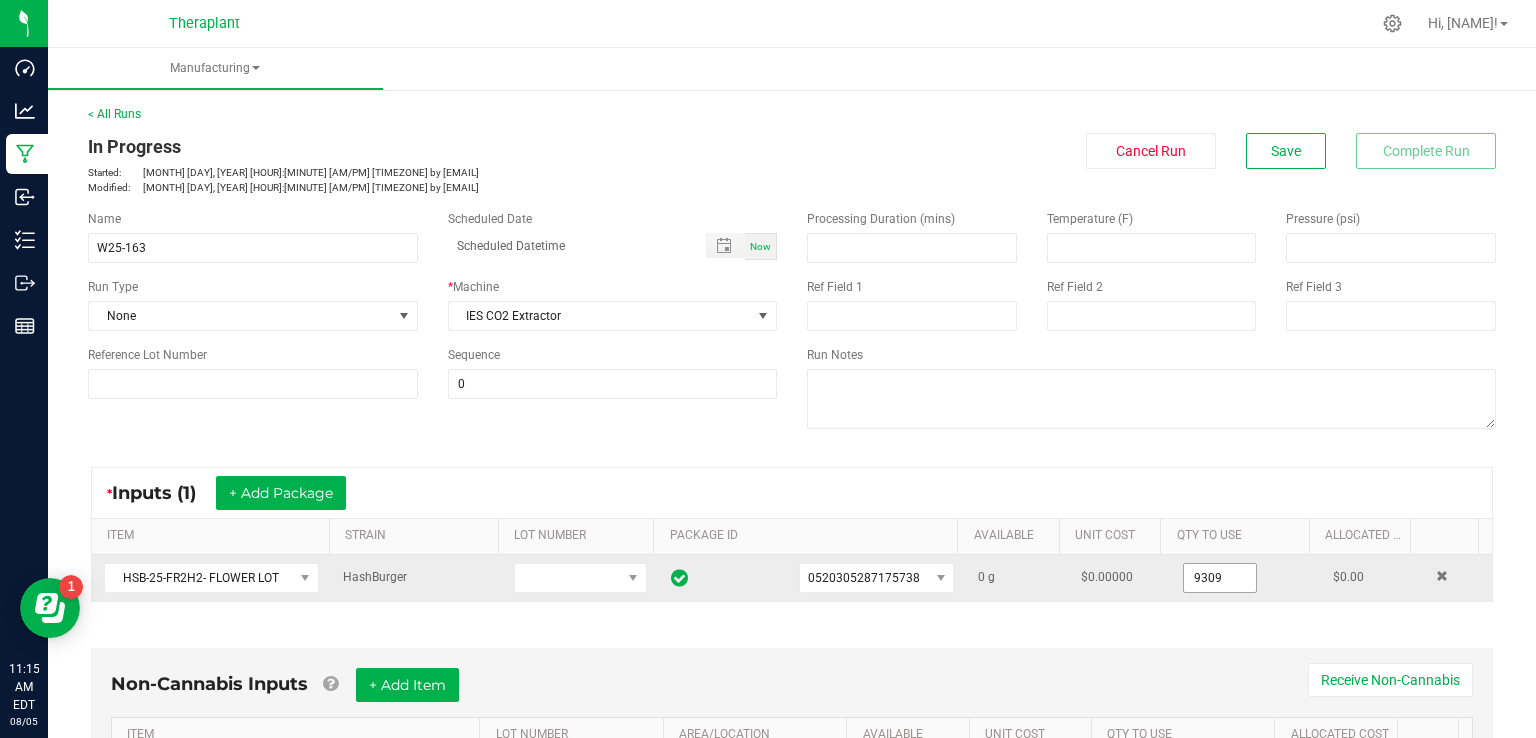 click on "9309" at bounding box center (1220, 578) 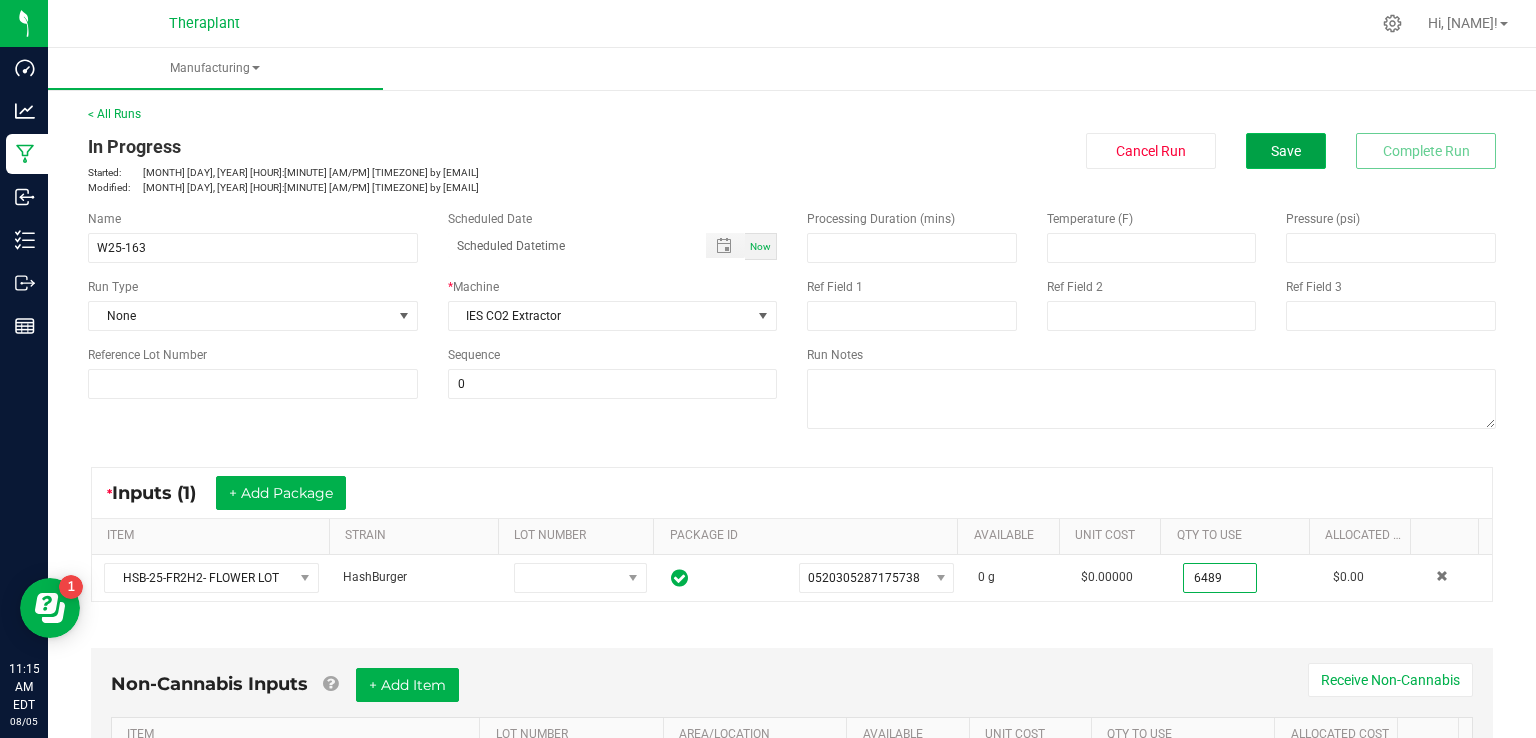 type on "6489.0000 g" 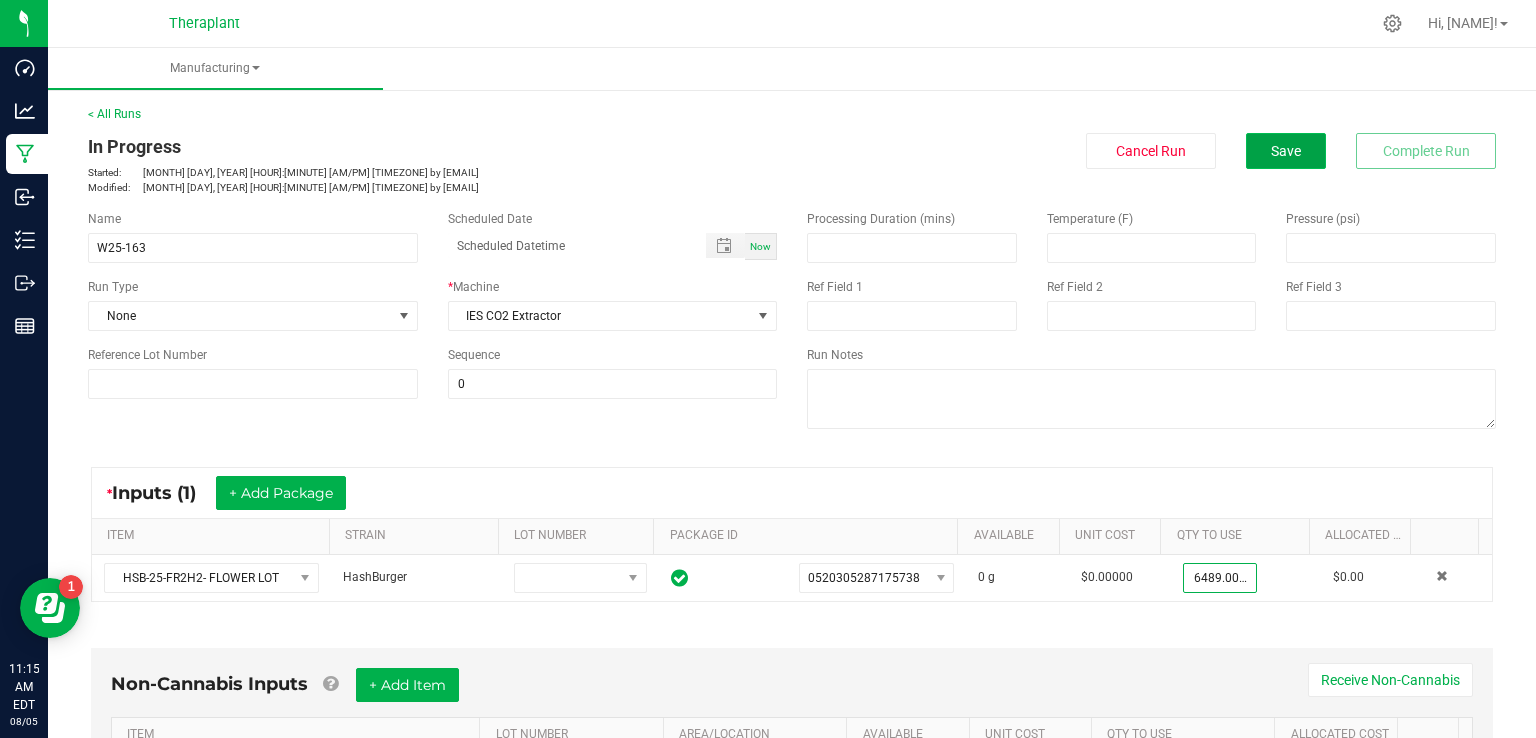 click on "Save" at bounding box center [1286, 151] 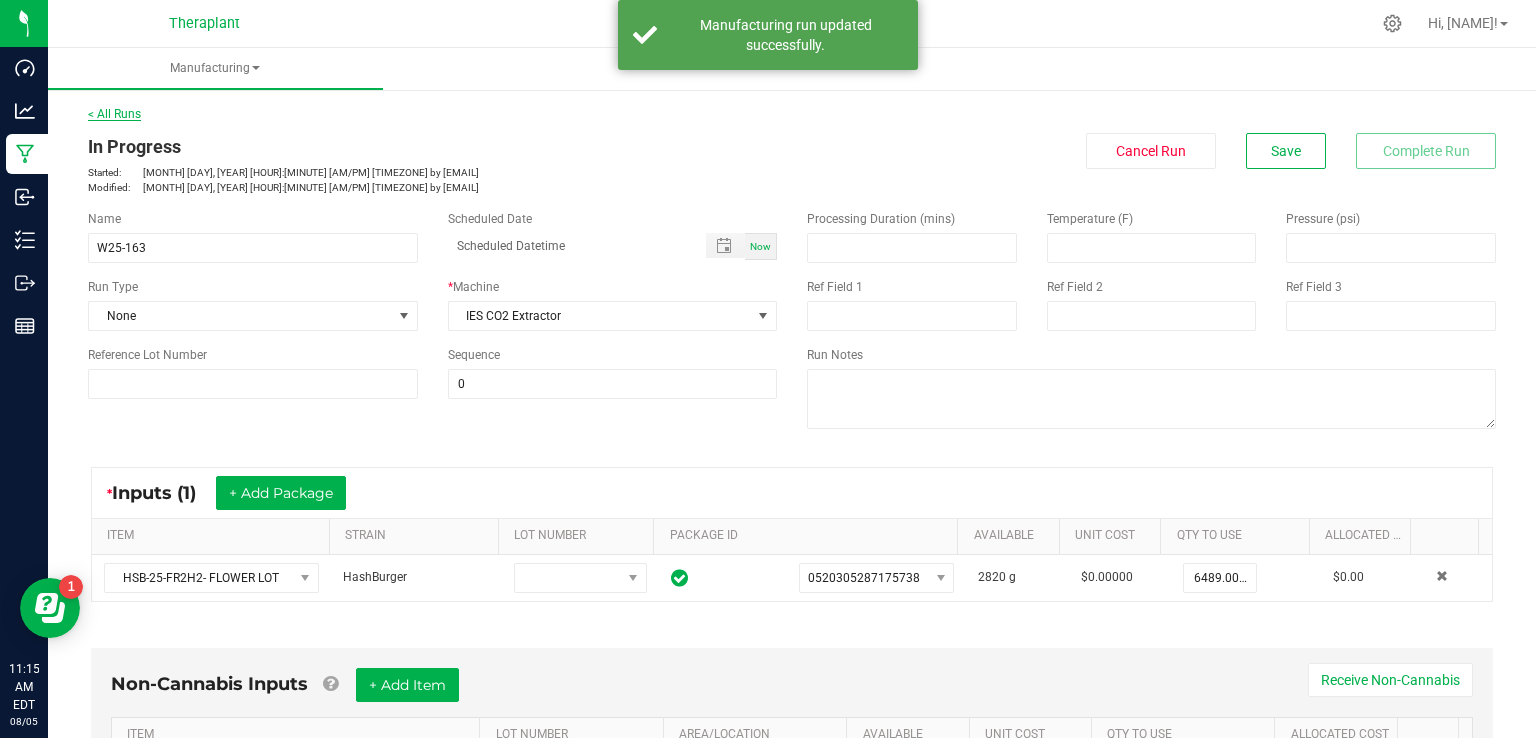 click on "< All Runs" at bounding box center [114, 114] 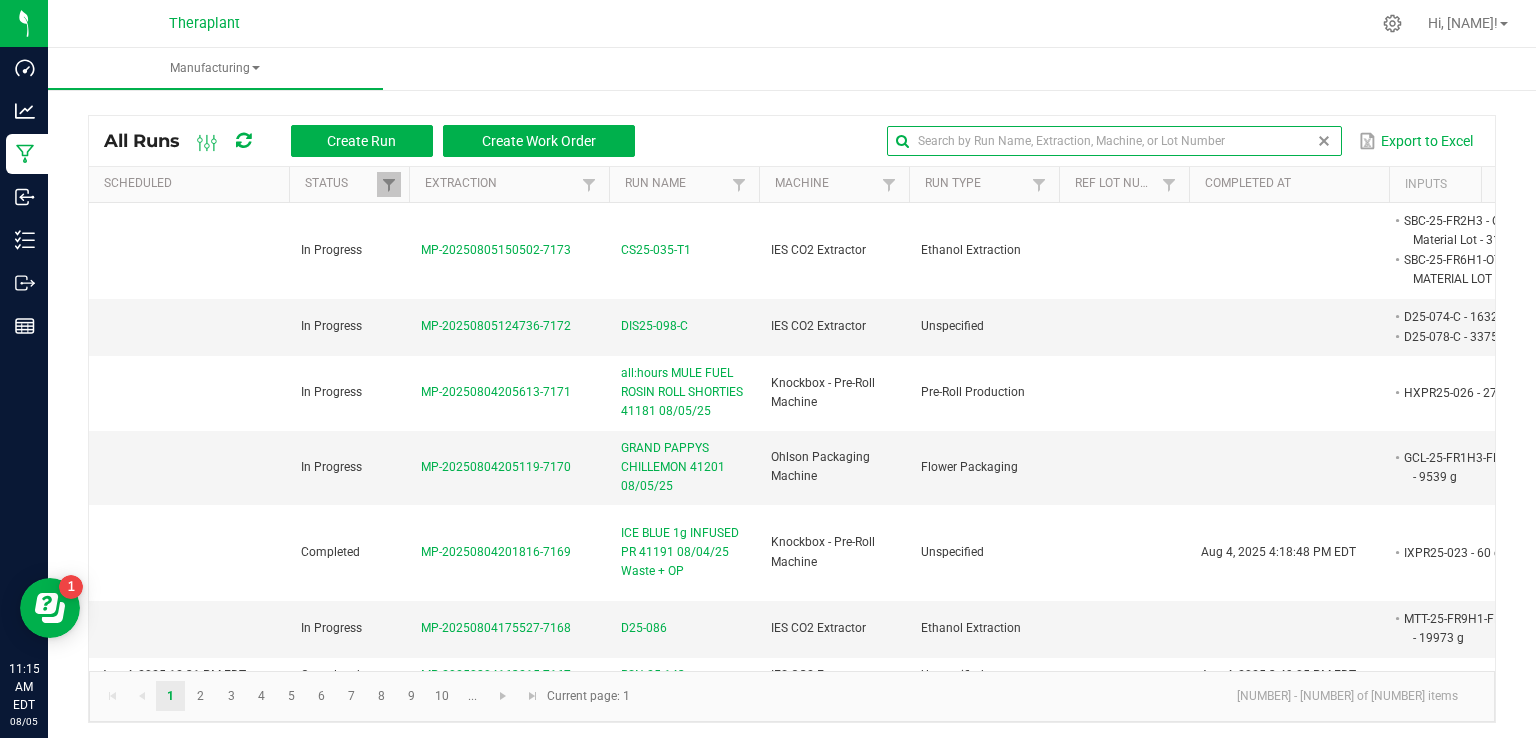 click at bounding box center [1114, 141] 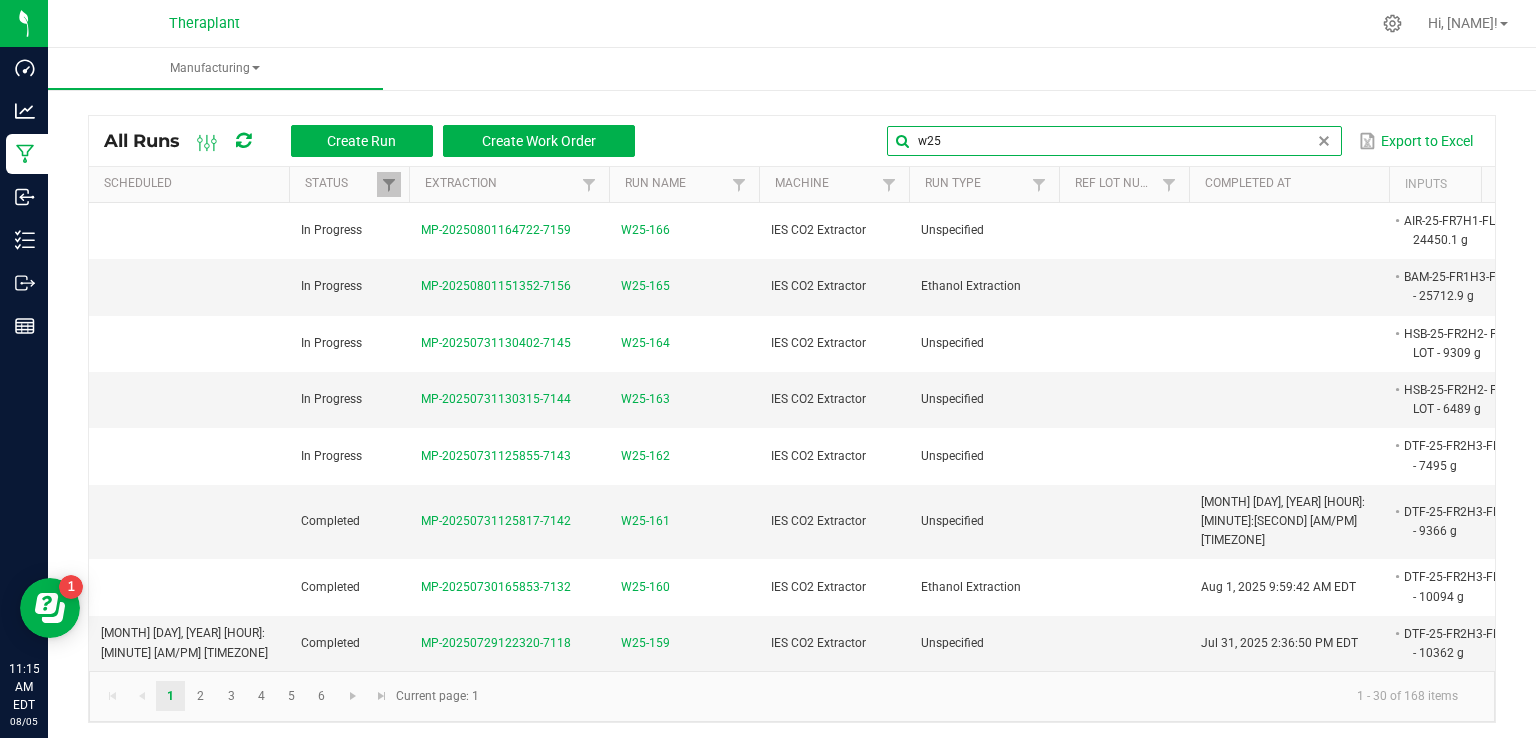 type on "w25" 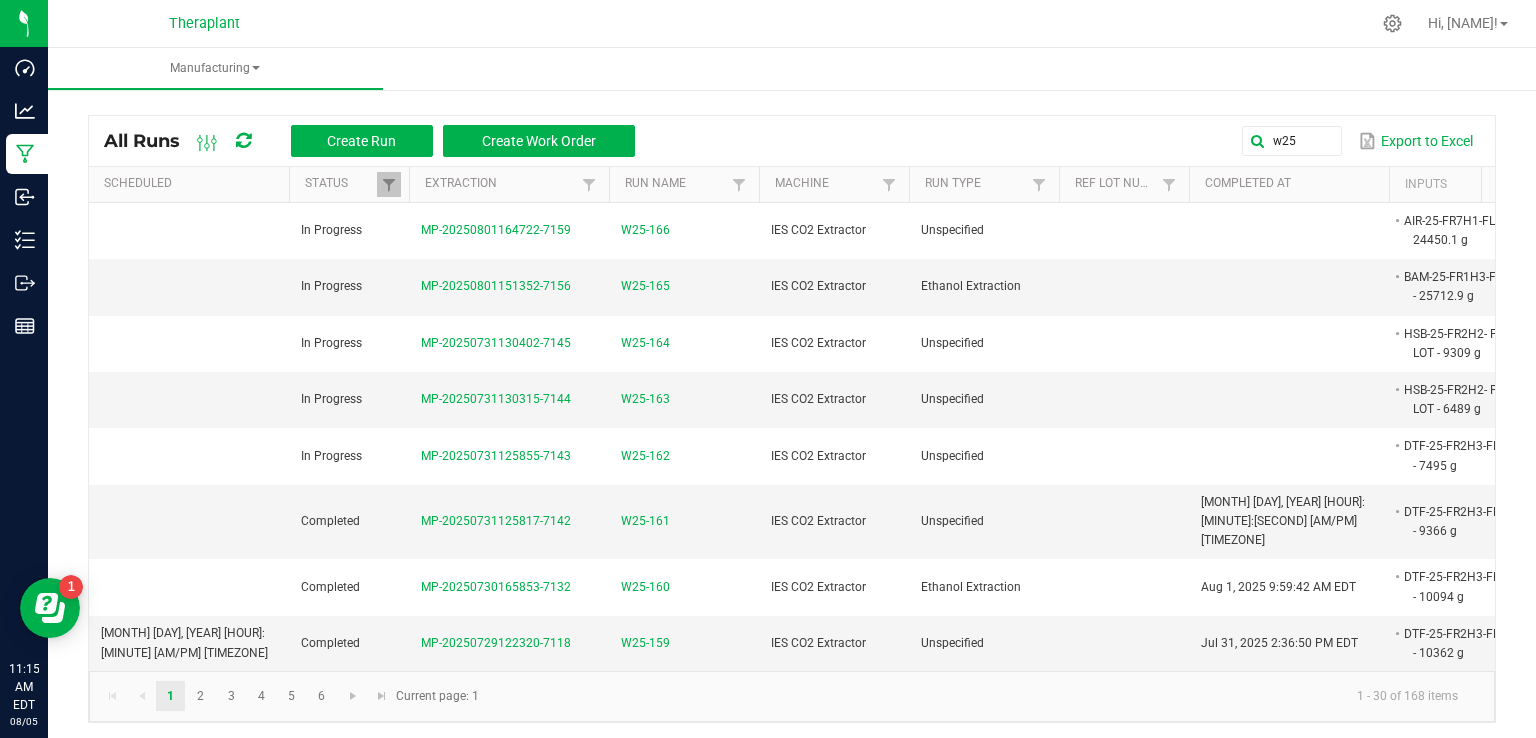scroll, scrollTop: 0, scrollLeft: 248, axis: horizontal 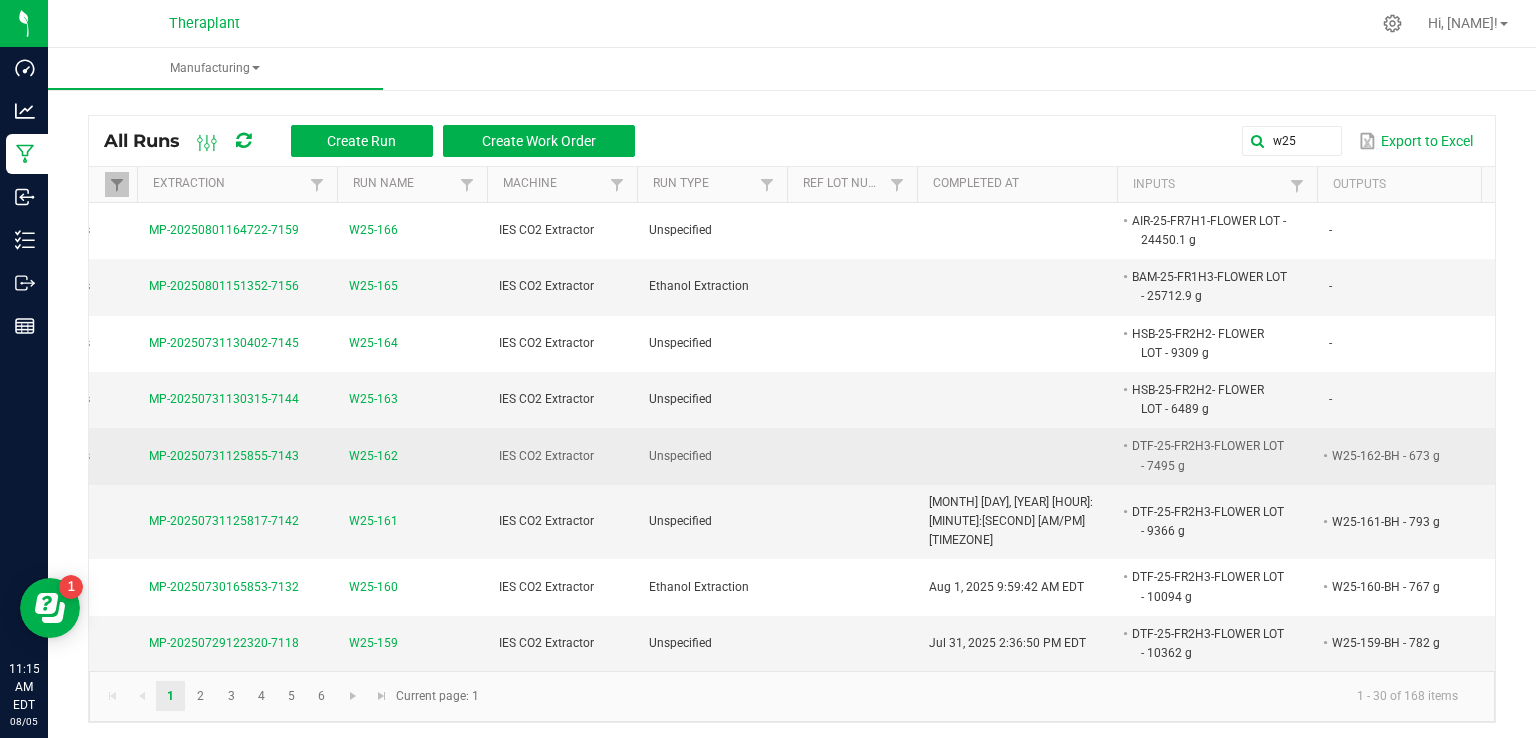 click on "W25-162" at bounding box center [373, 456] 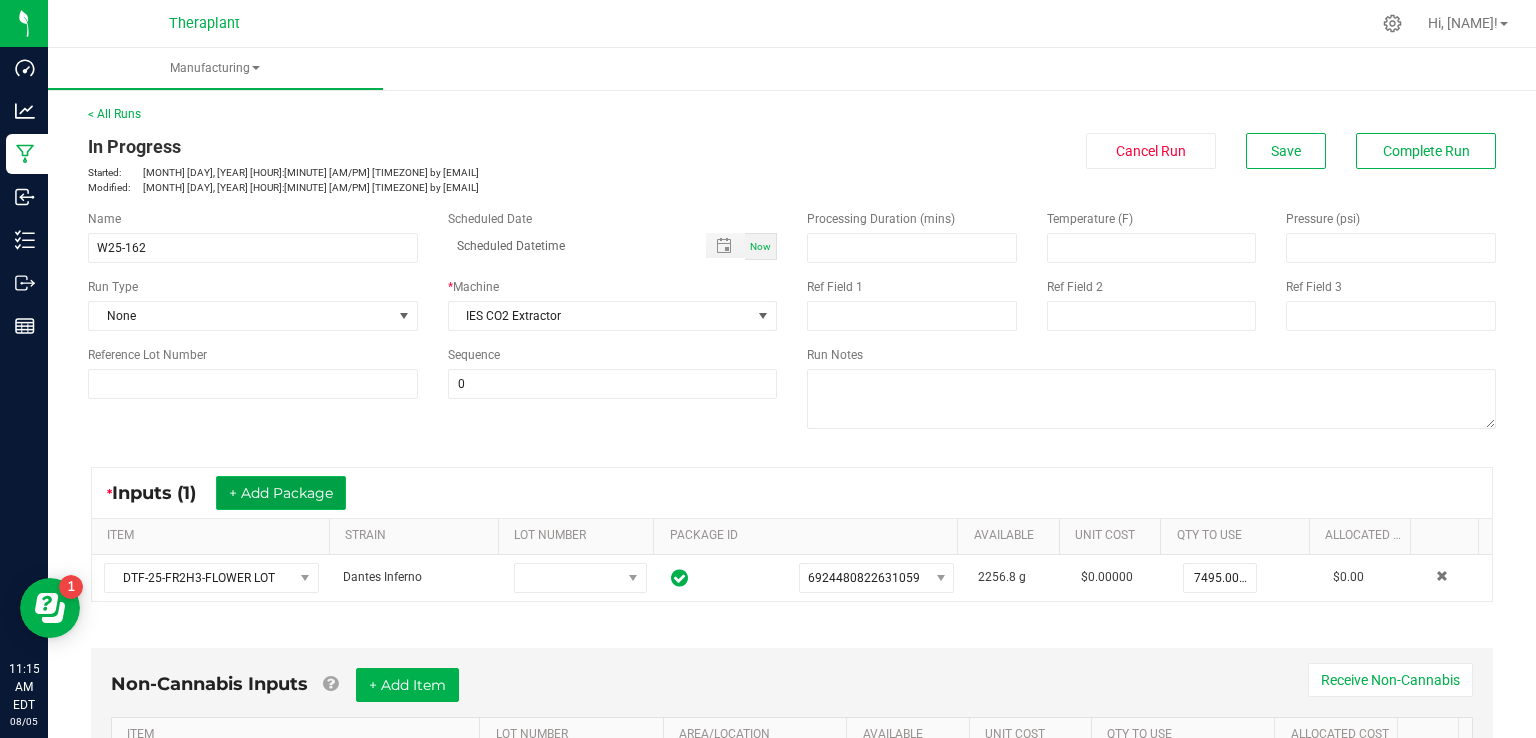 click on "+ Add Package" at bounding box center (281, 493) 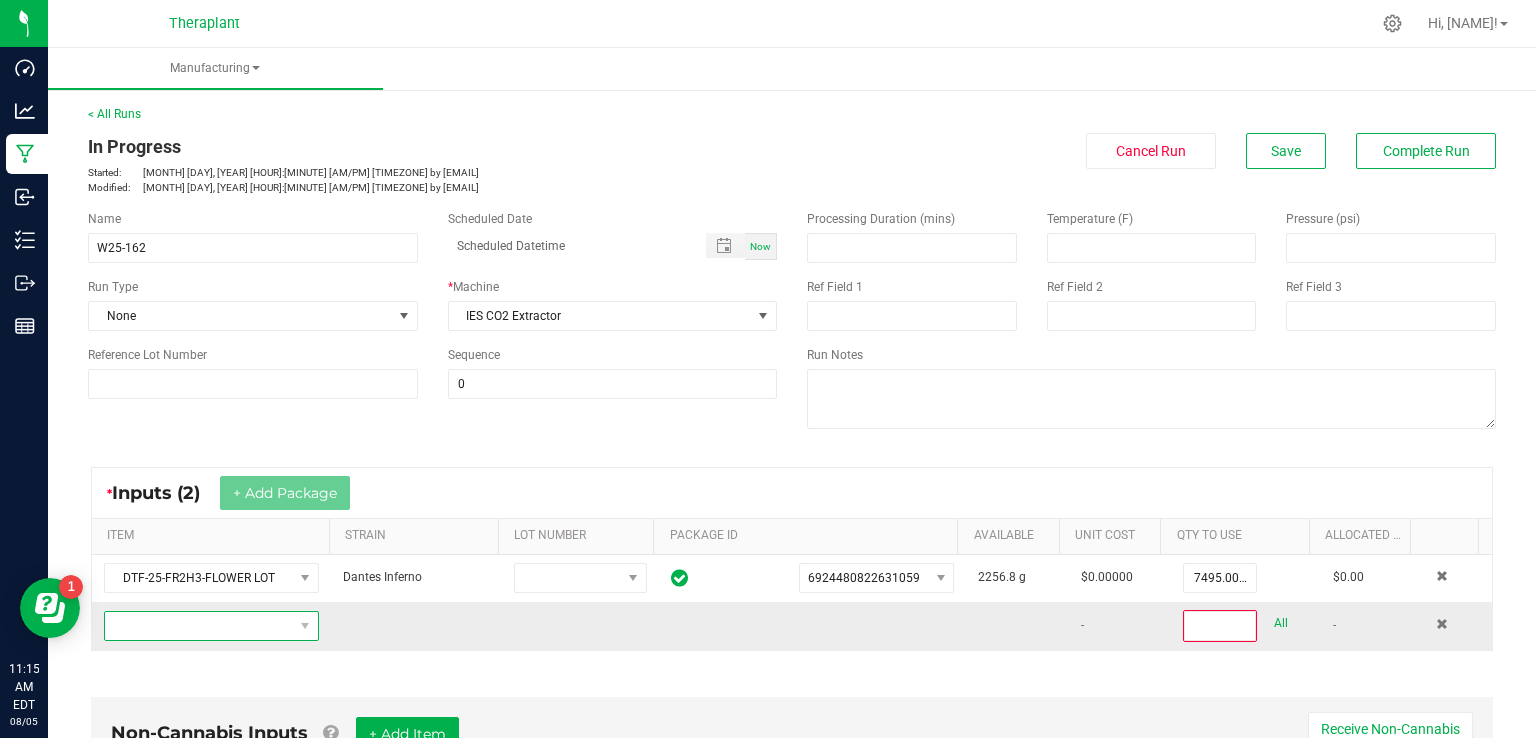 click at bounding box center (199, 626) 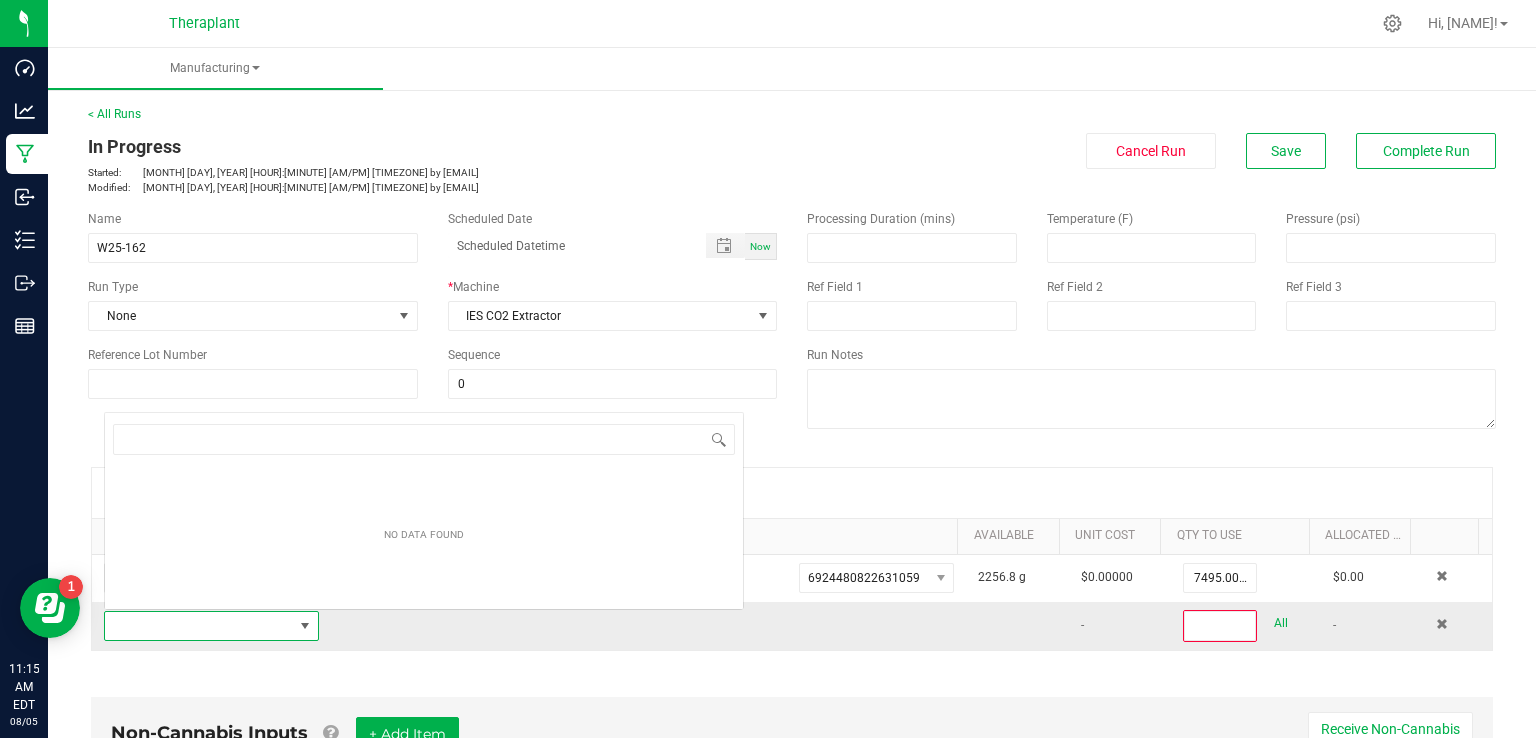 scroll, scrollTop: 0, scrollLeft: 0, axis: both 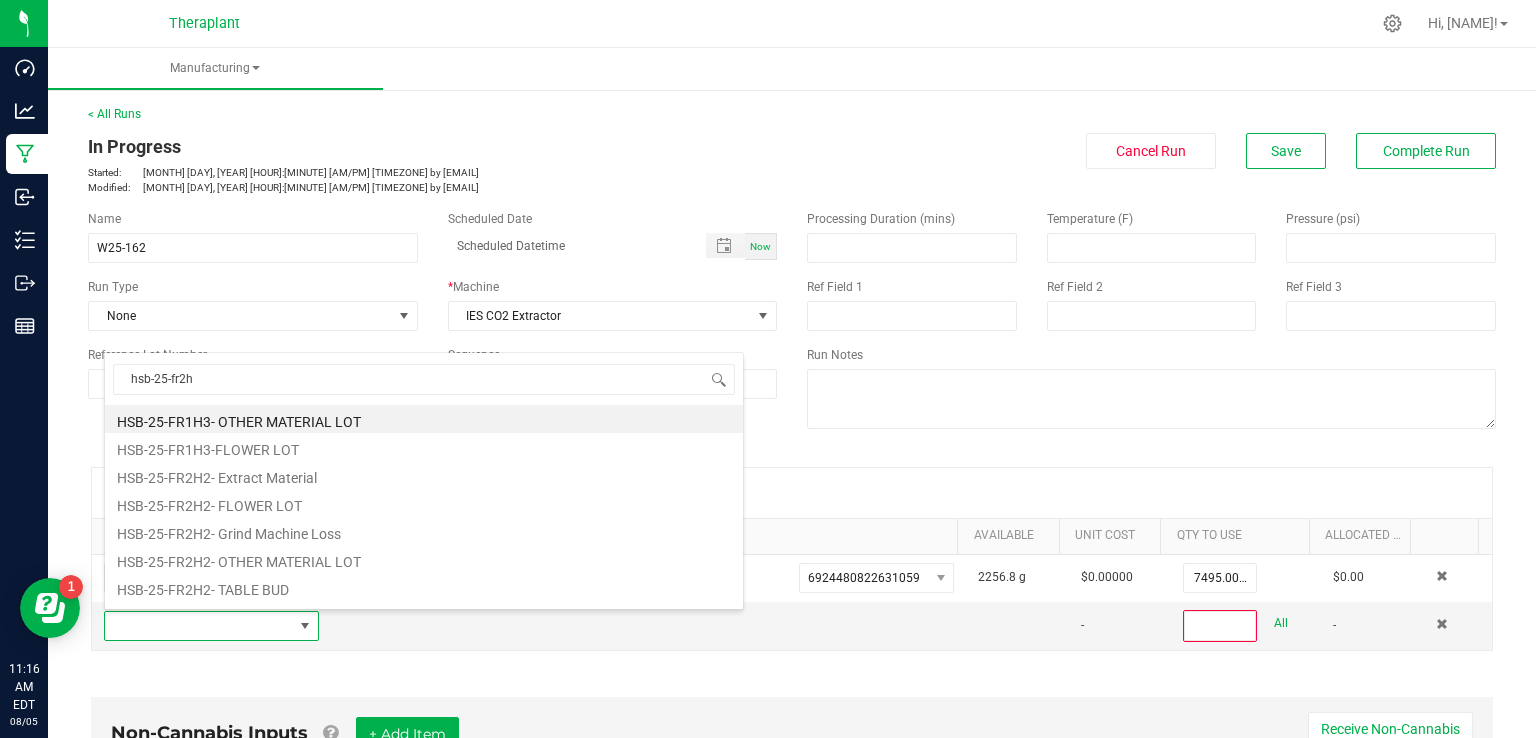 type on "hsb-25-fr2h2" 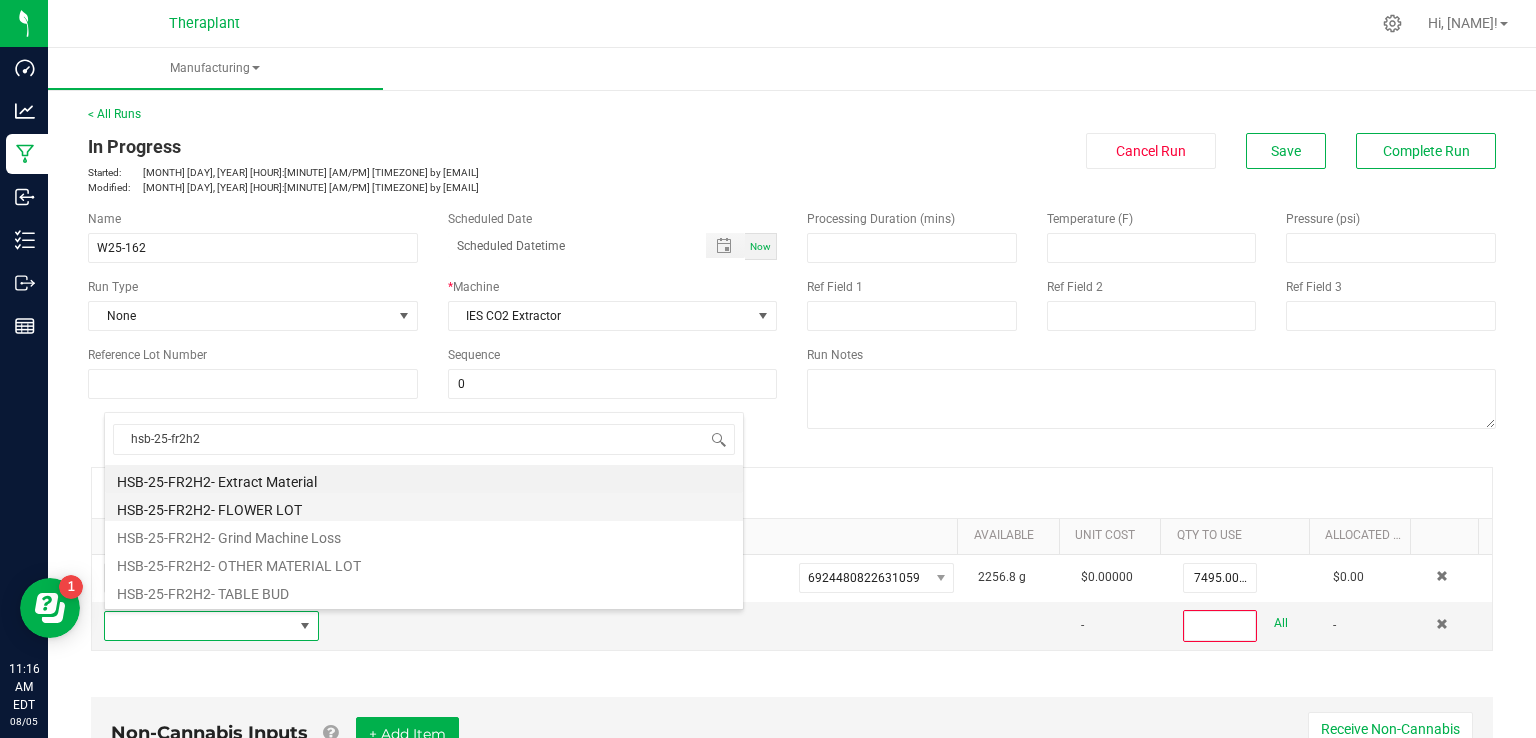 click on "HSB-25-FR2H2- FLOWER LOT" at bounding box center (424, 507) 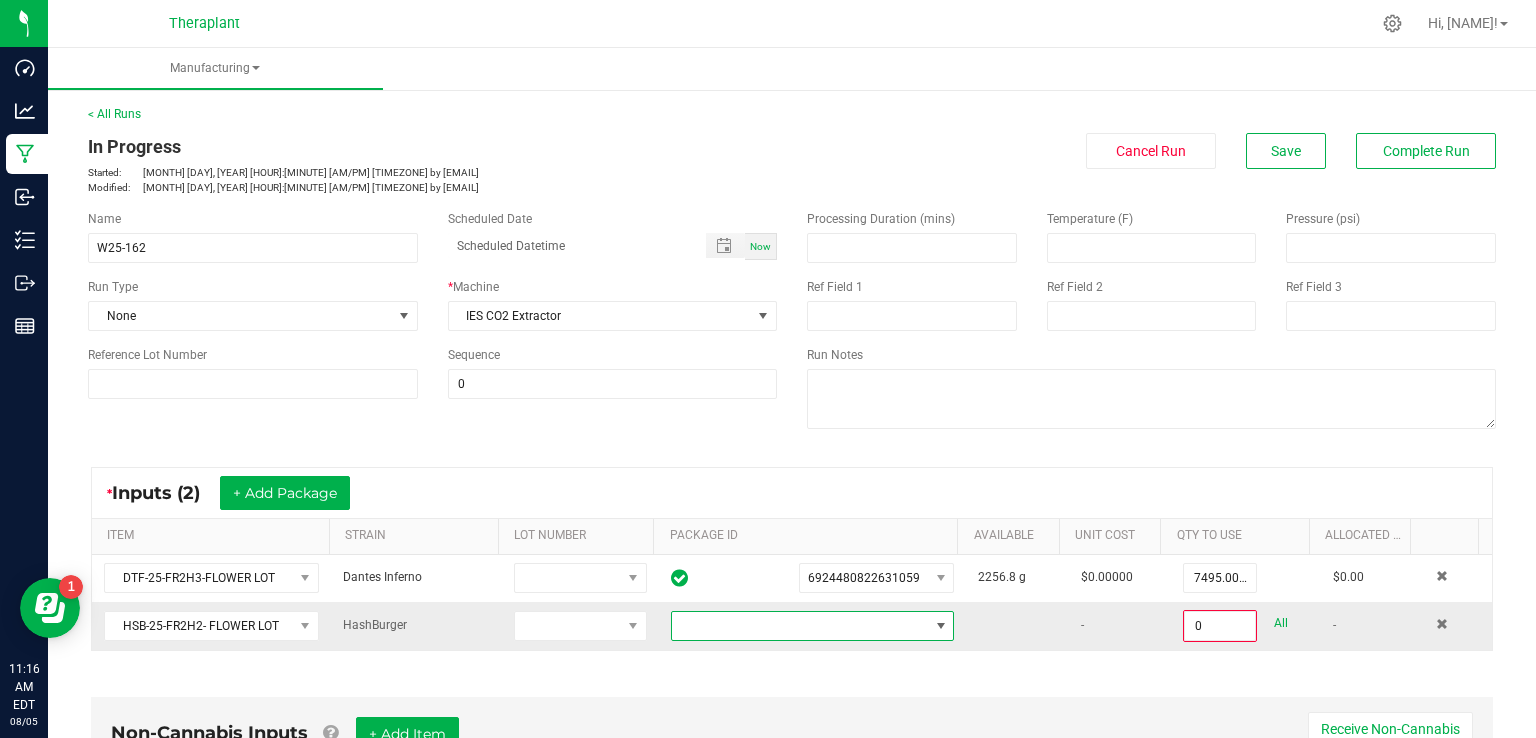 click at bounding box center (800, 626) 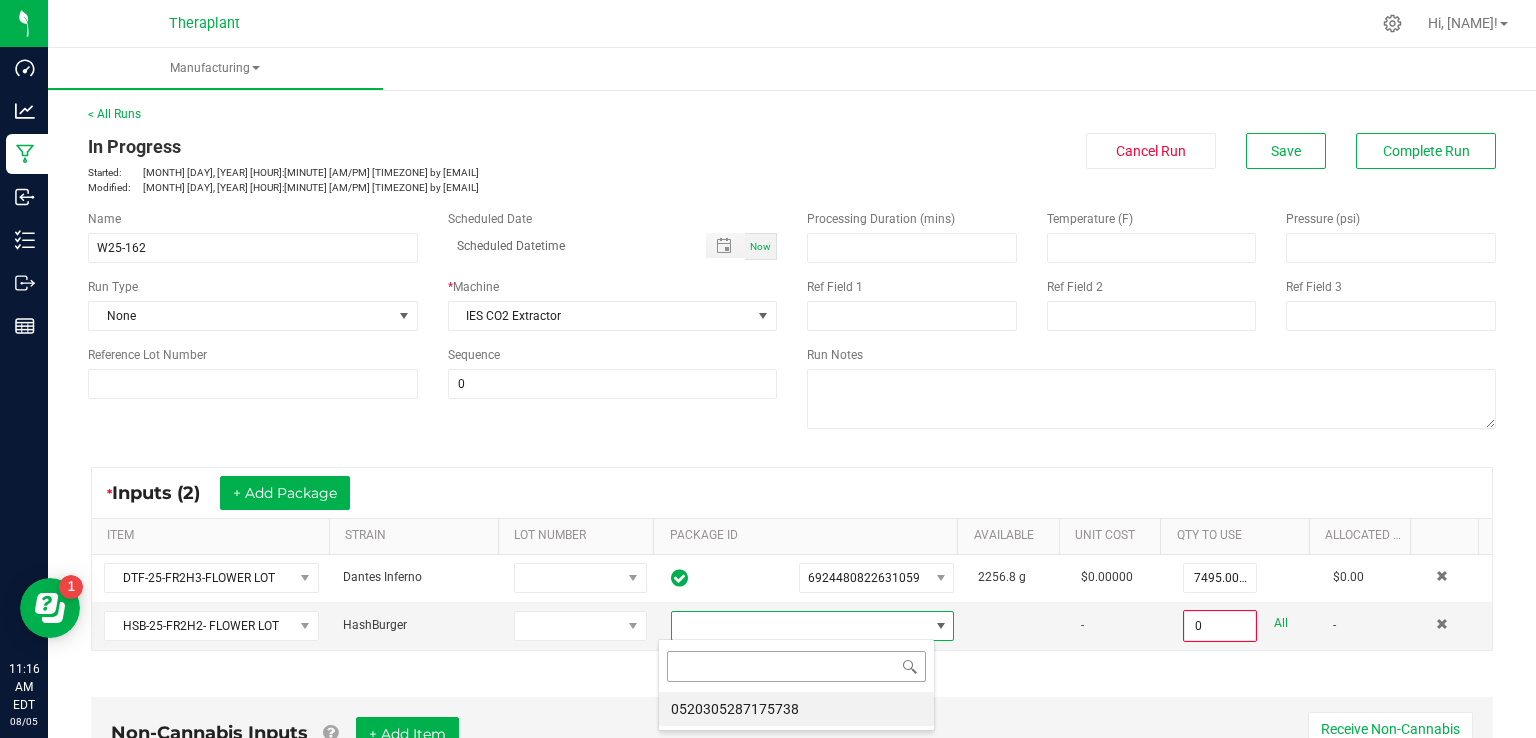 scroll, scrollTop: 99970, scrollLeft: 99723, axis: both 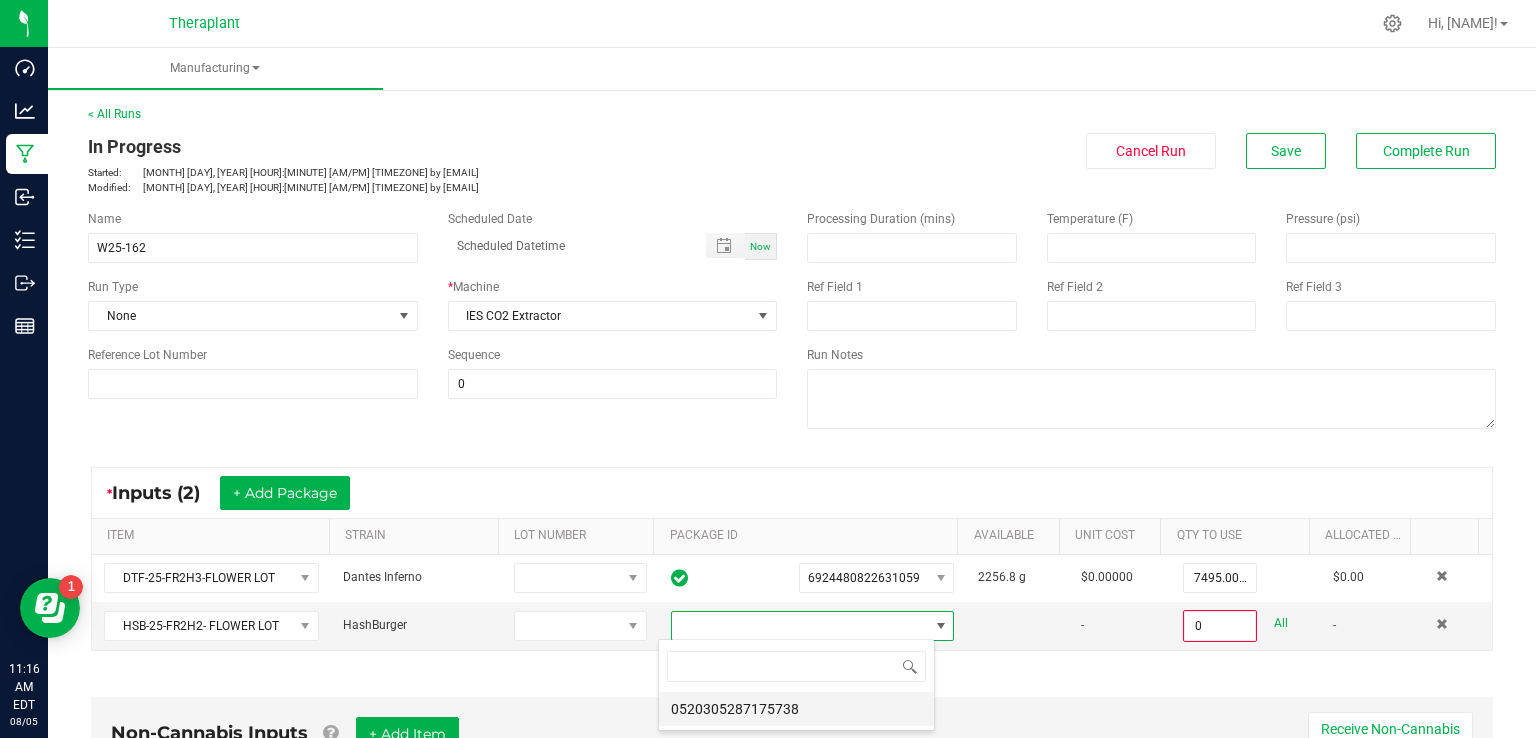 click on "0520305287175738" at bounding box center [796, 709] 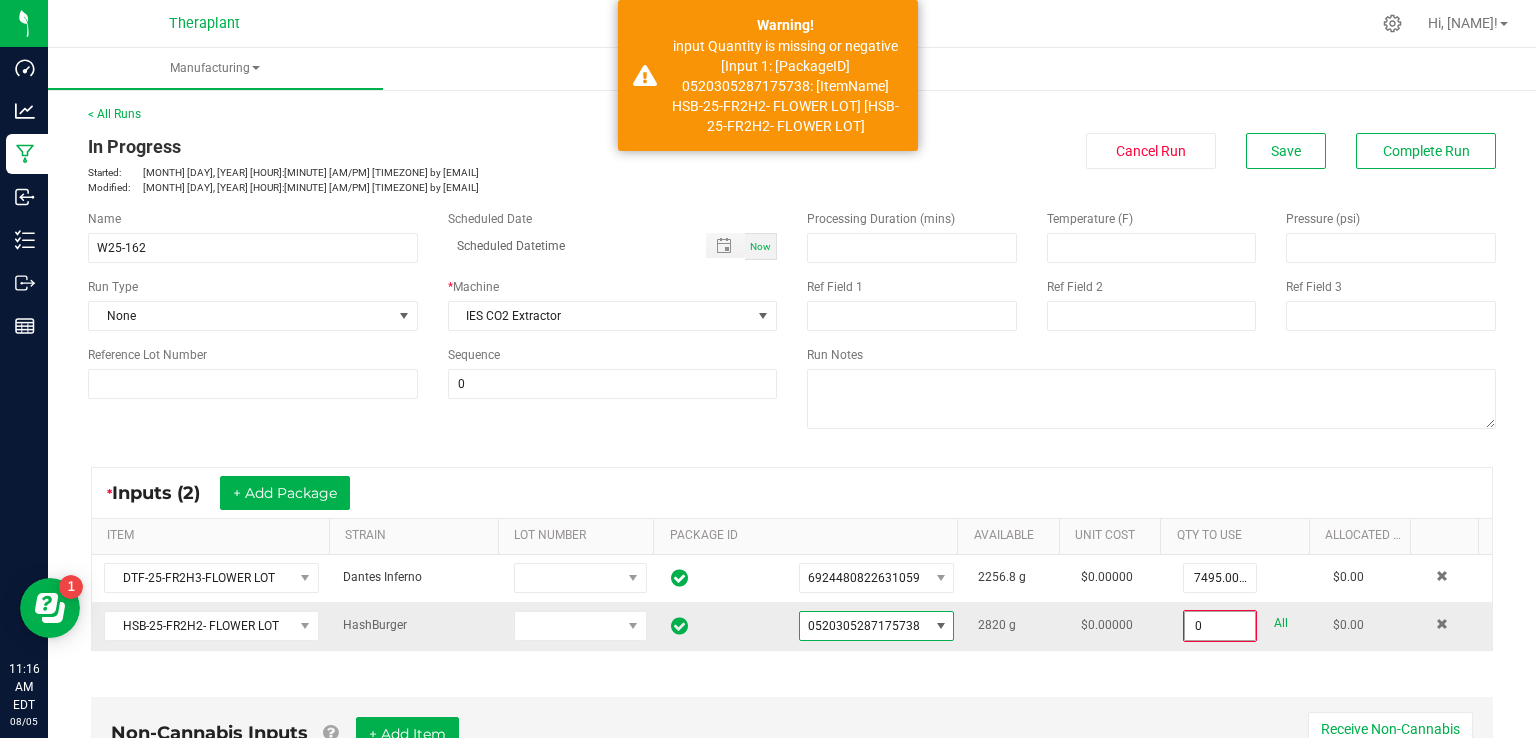click on "0" at bounding box center (1220, 626) 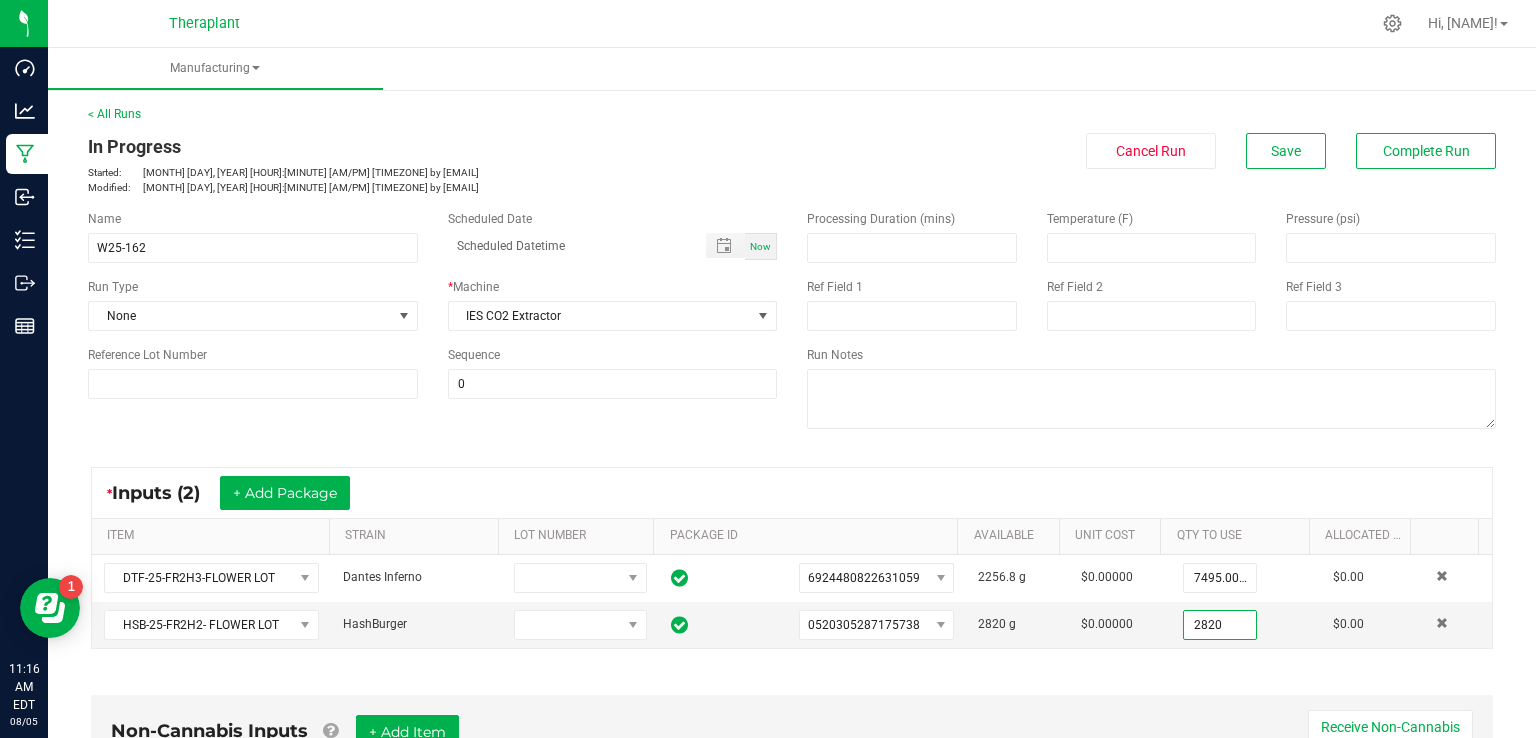 type on "2820.0000 g" 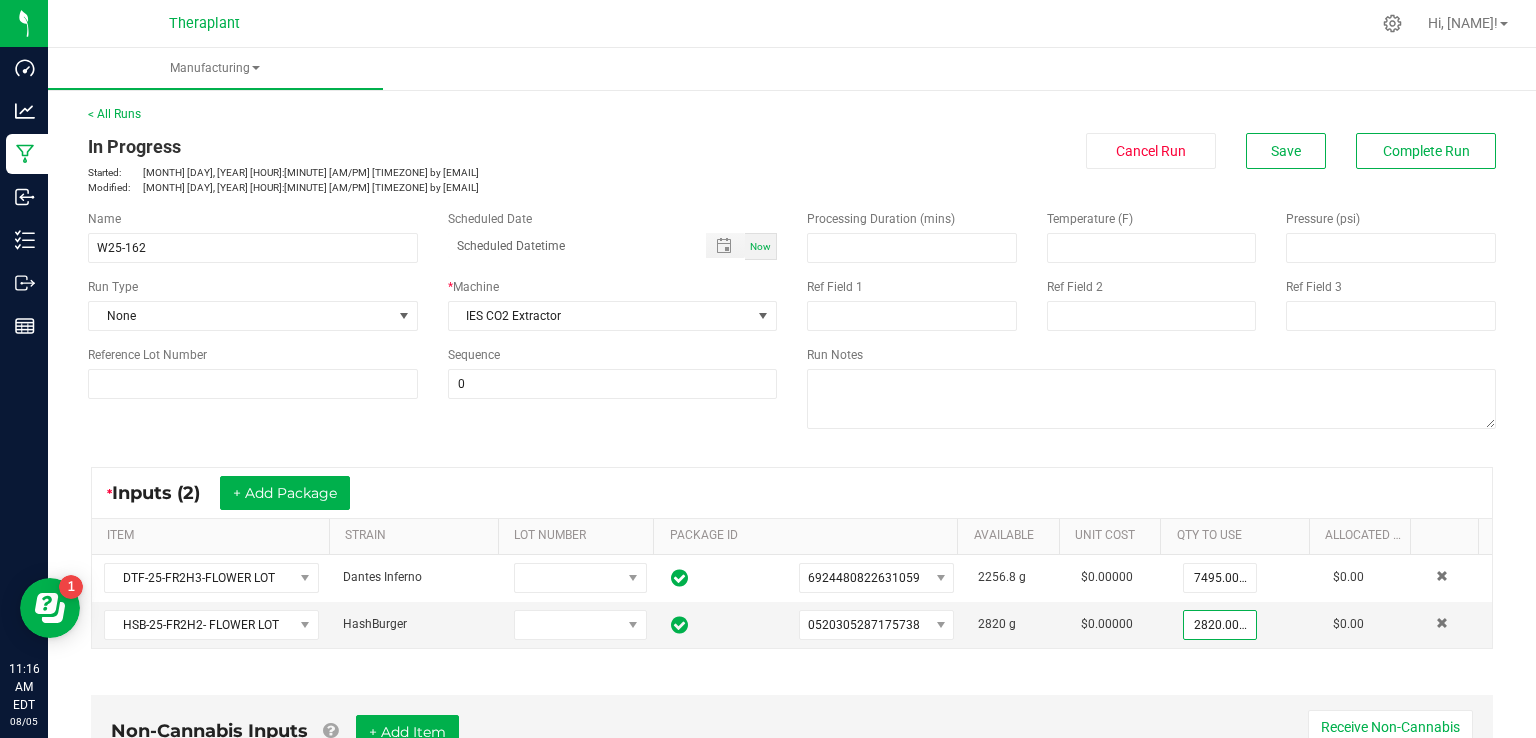 click on "Non-Cannabis Inputs   + Add Item   Receive Non-Cannabis  ITEM LOT NUMBER AREA/LOCATION AVAILABLE Unit Cost QTY TO USE Allocated Cost  No records available." at bounding box center (792, 776) 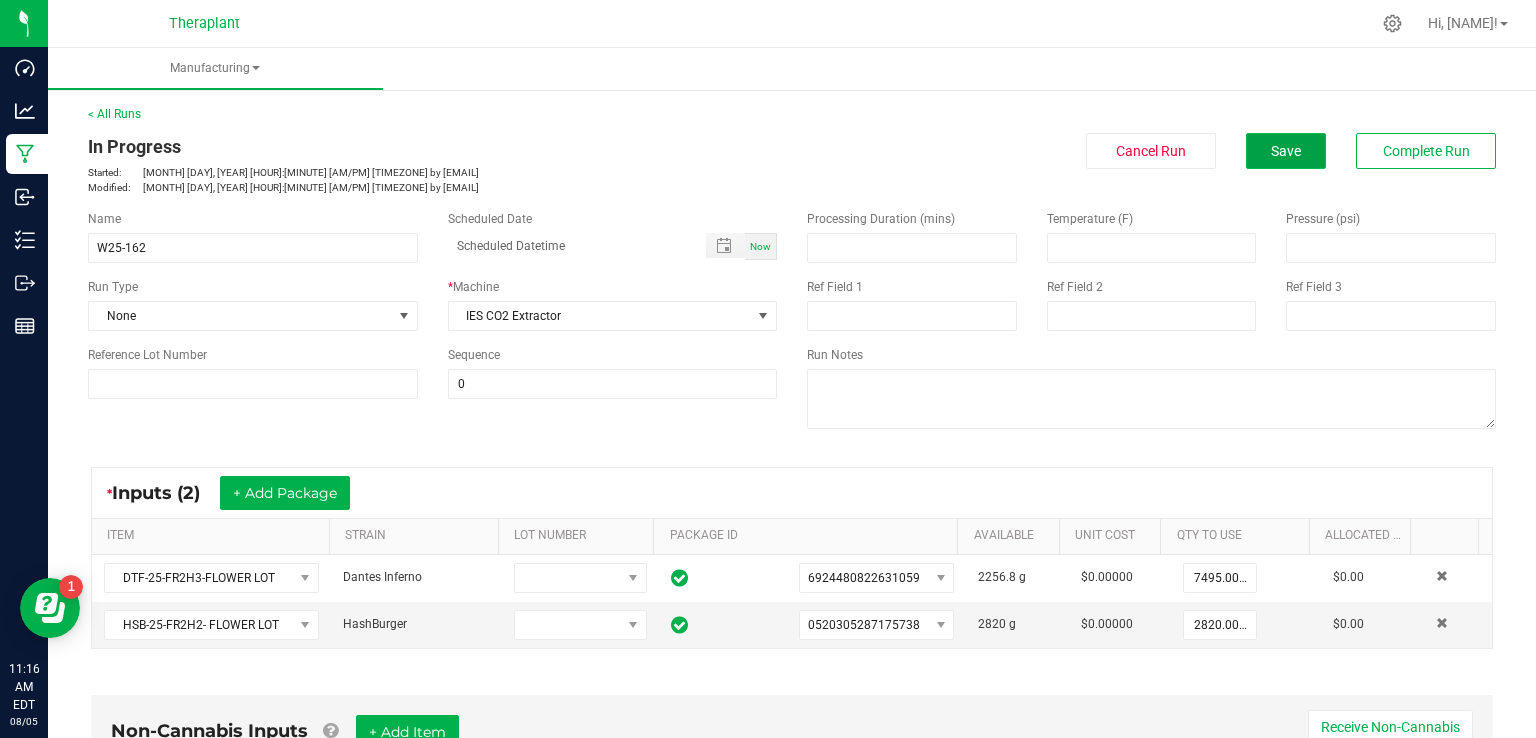 click on "Save" at bounding box center [1286, 151] 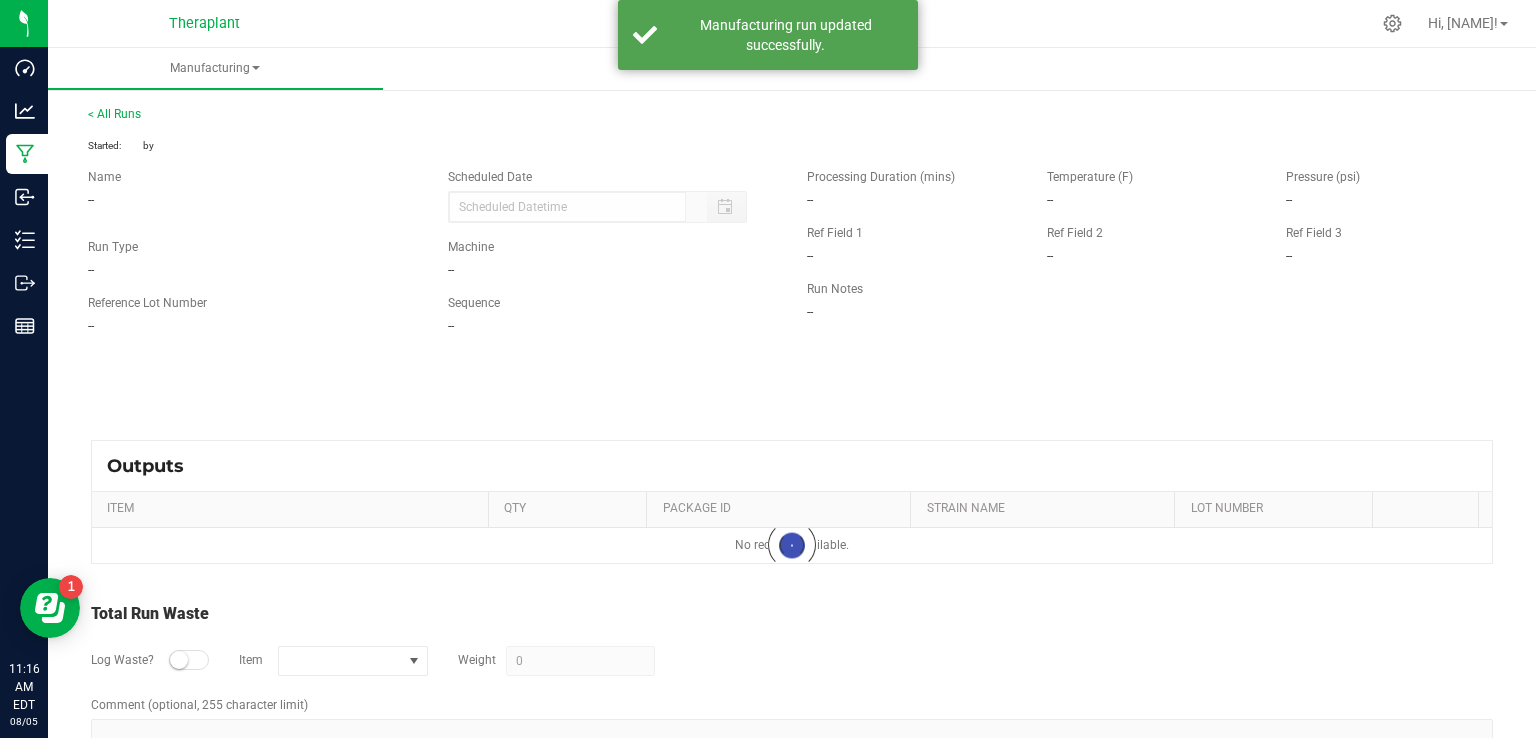 type on "29158 g" 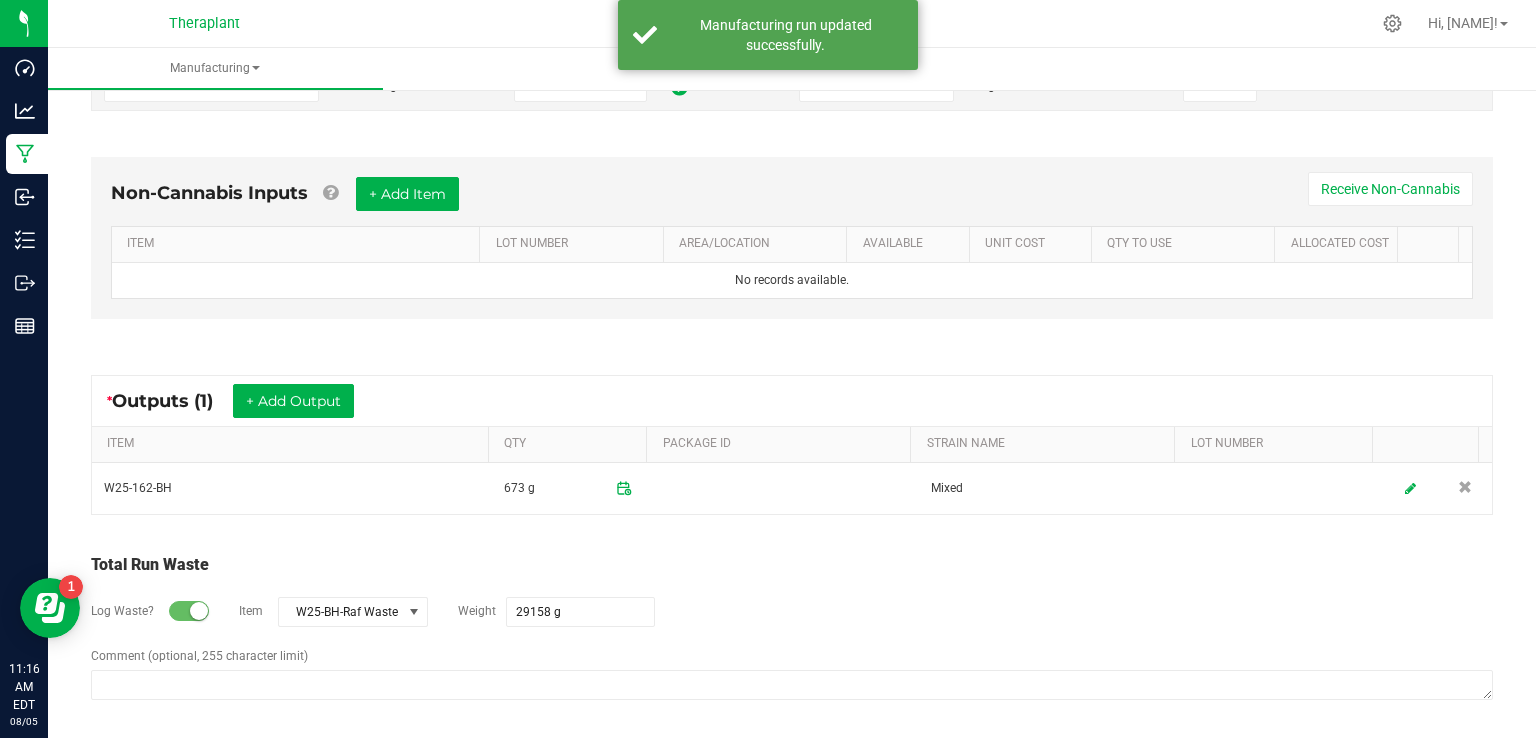 scroll, scrollTop: 0, scrollLeft: 0, axis: both 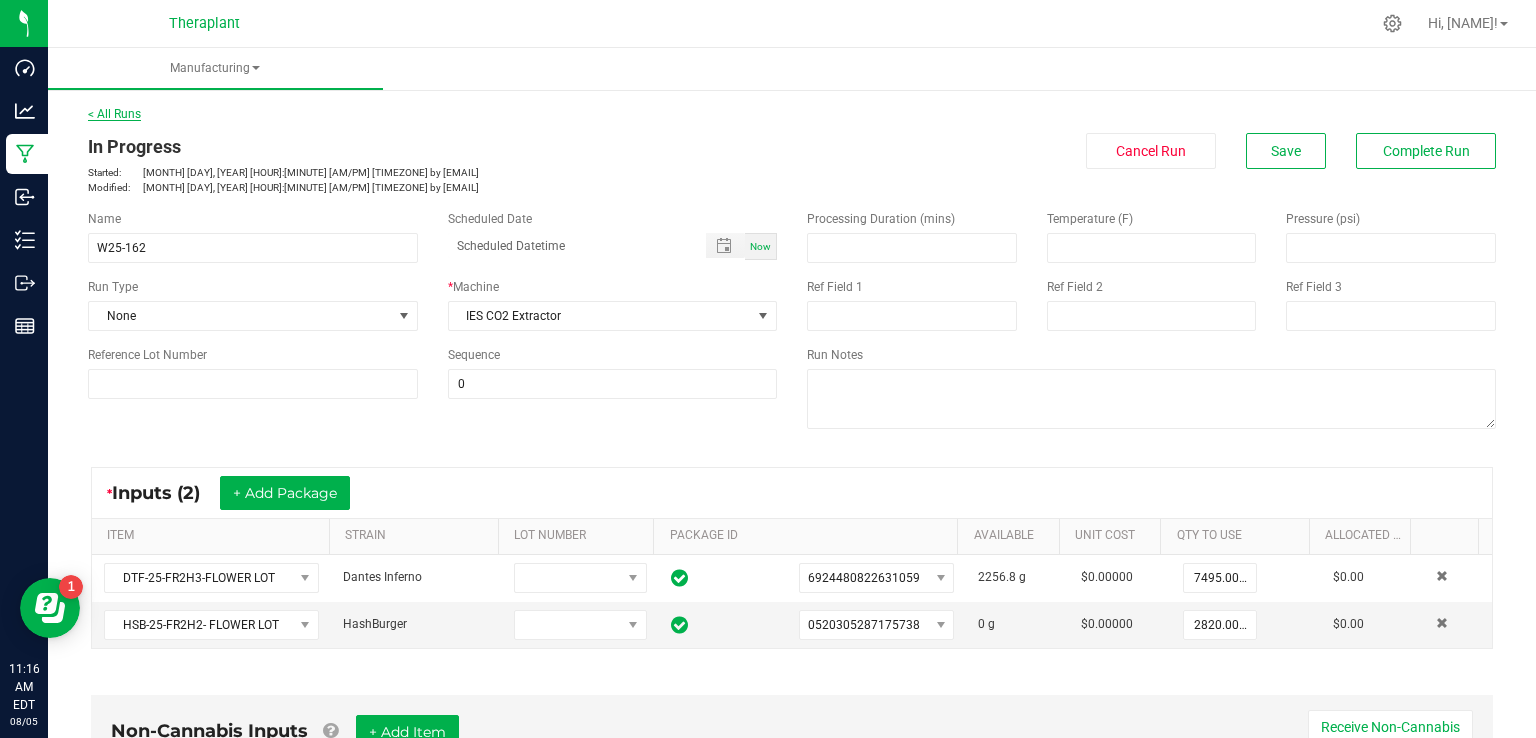 click on "< All Runs" at bounding box center (114, 114) 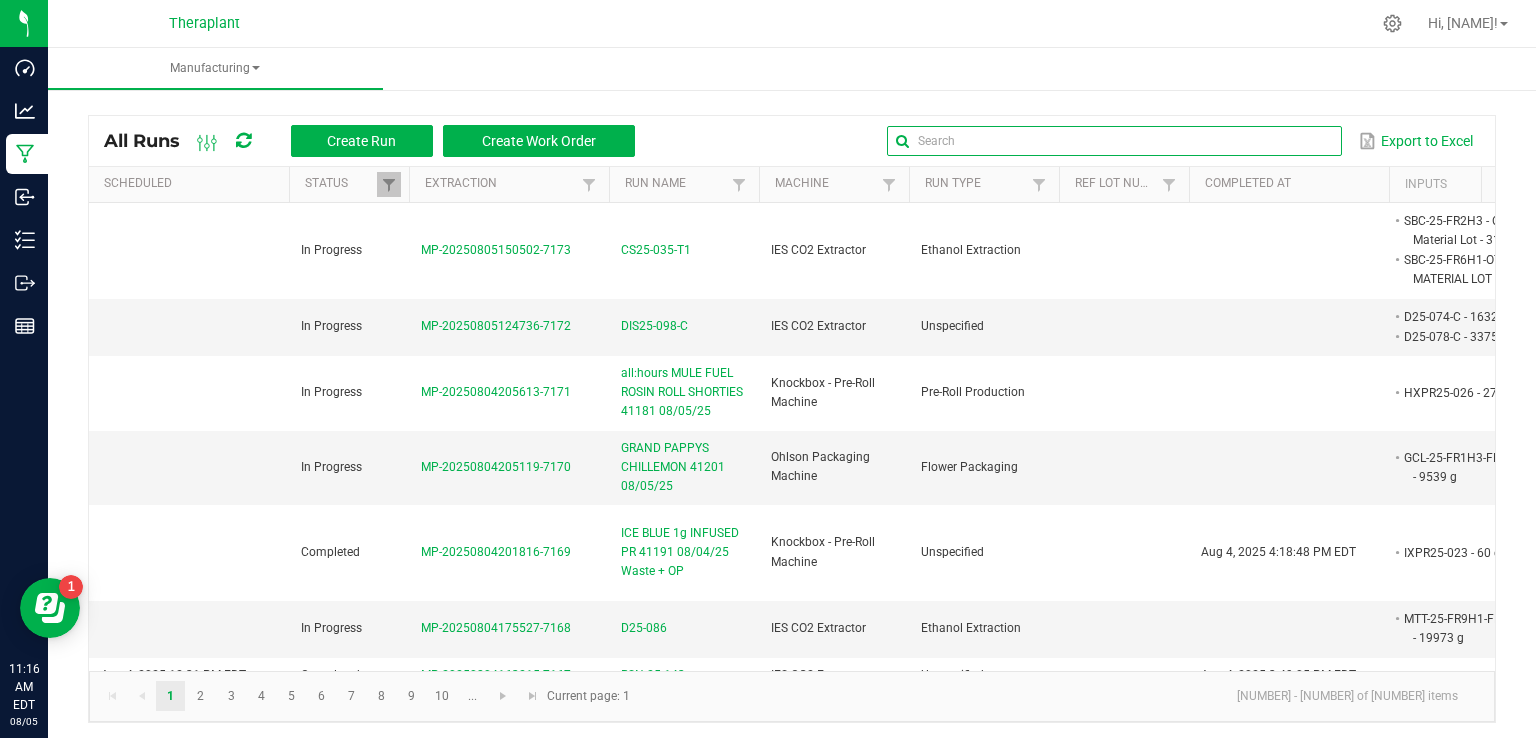click at bounding box center [1114, 141] 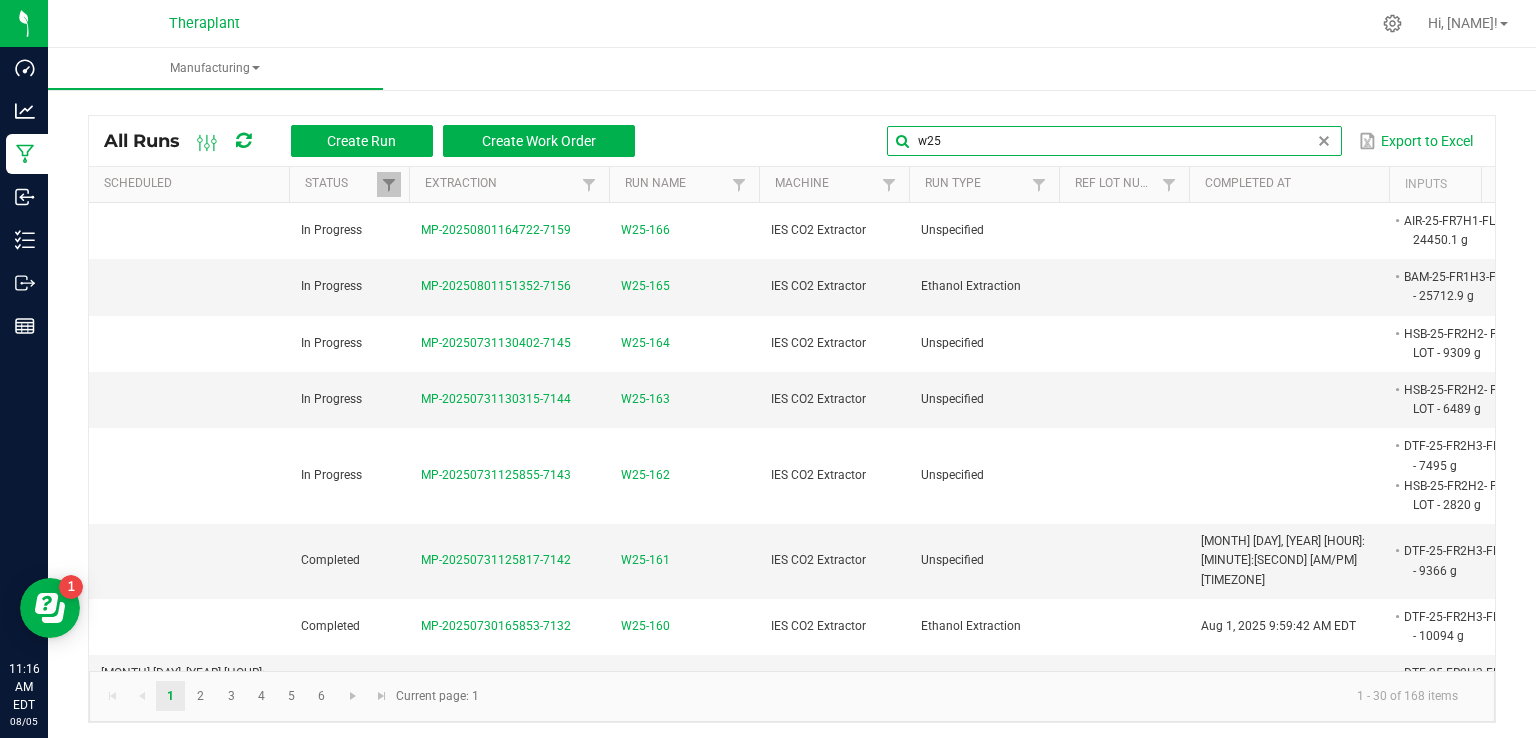 type on "w25" 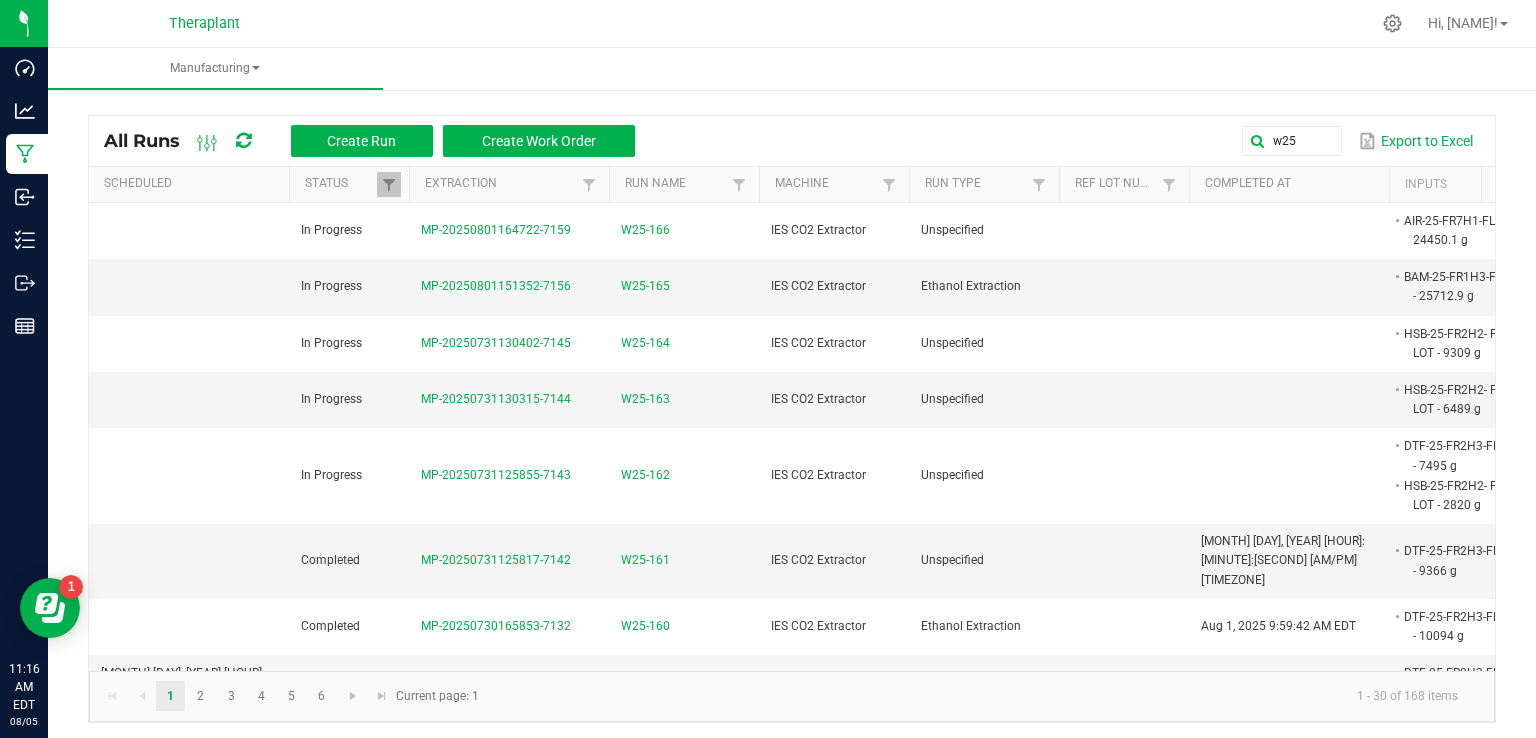scroll, scrollTop: 0, scrollLeft: 213, axis: horizontal 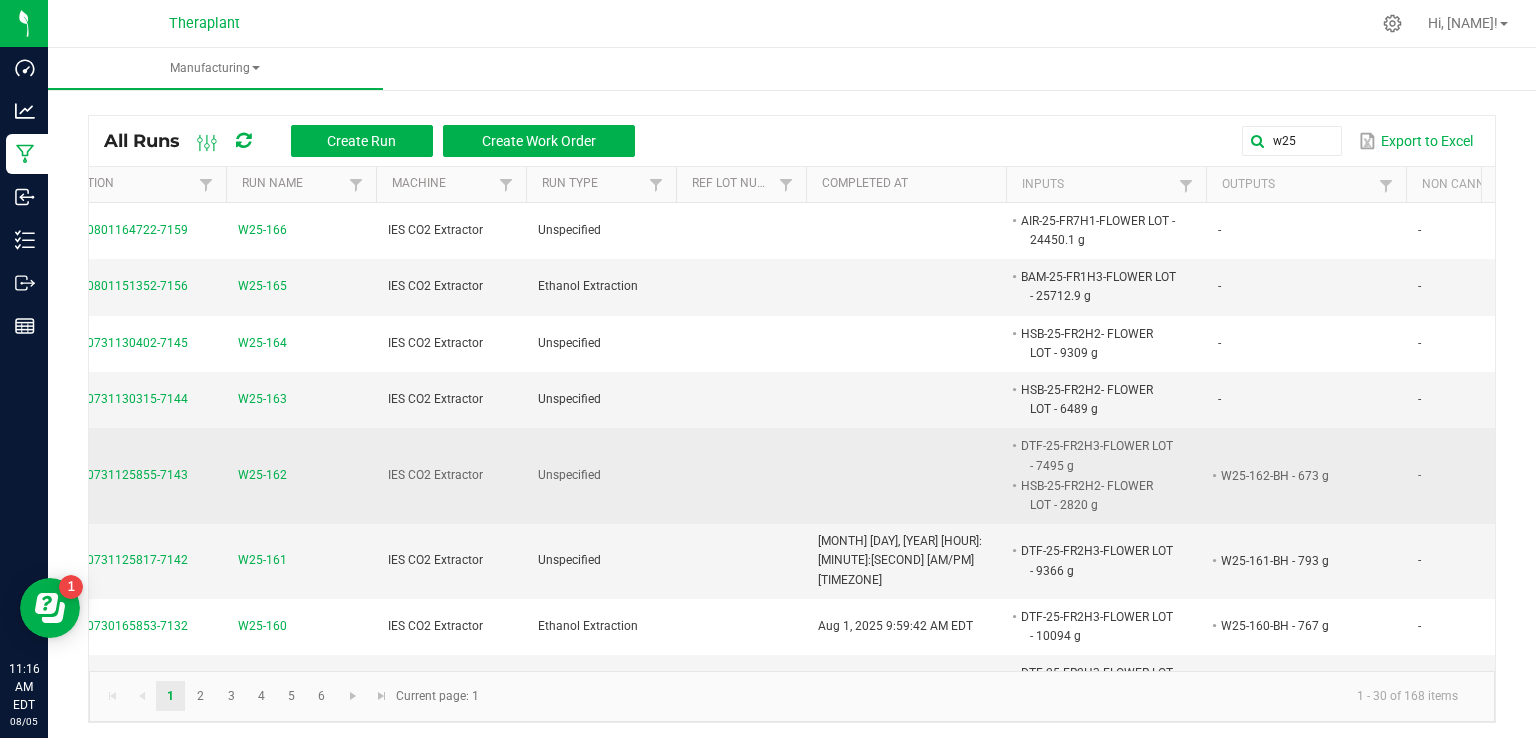 click on "W25-162" at bounding box center [262, 475] 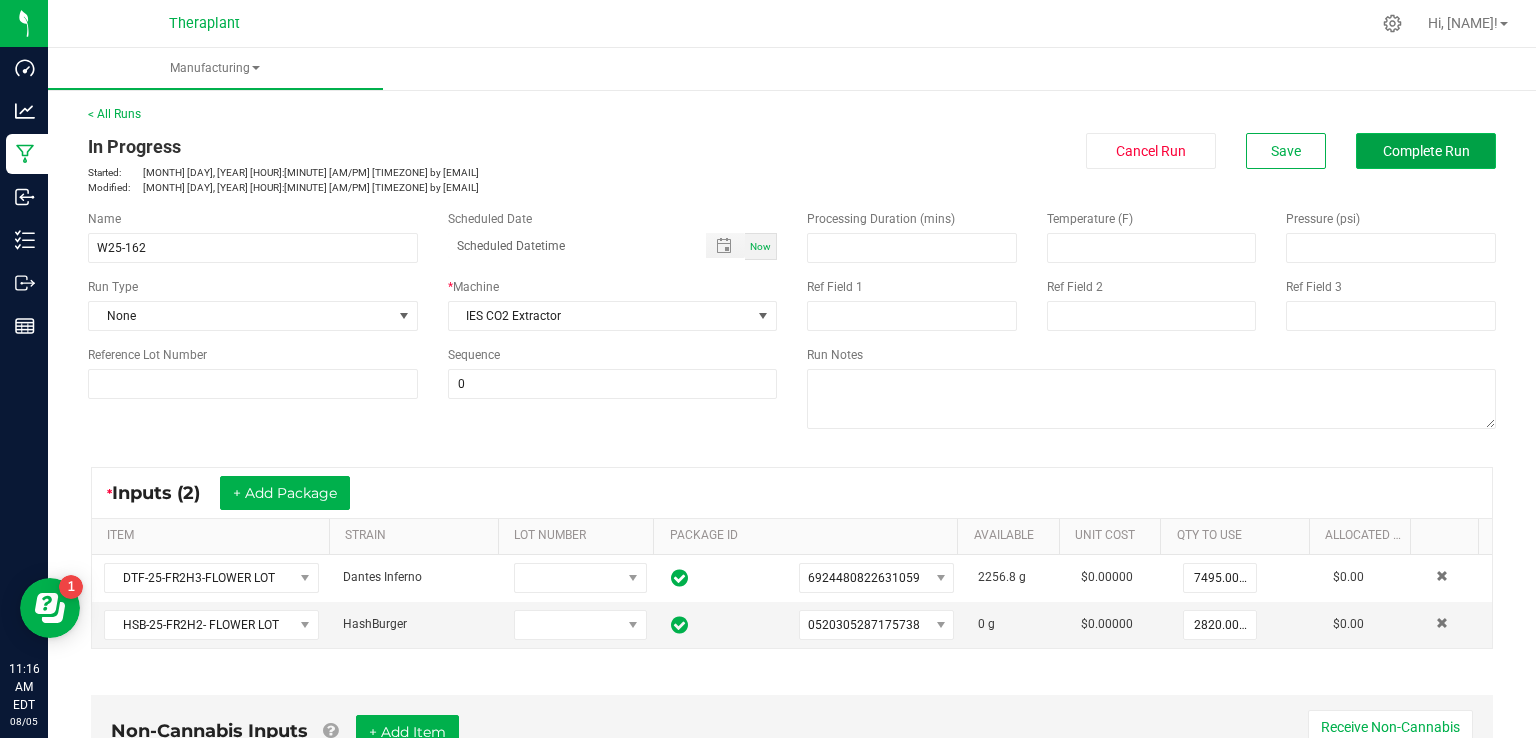 click on "Complete Run" at bounding box center (1426, 151) 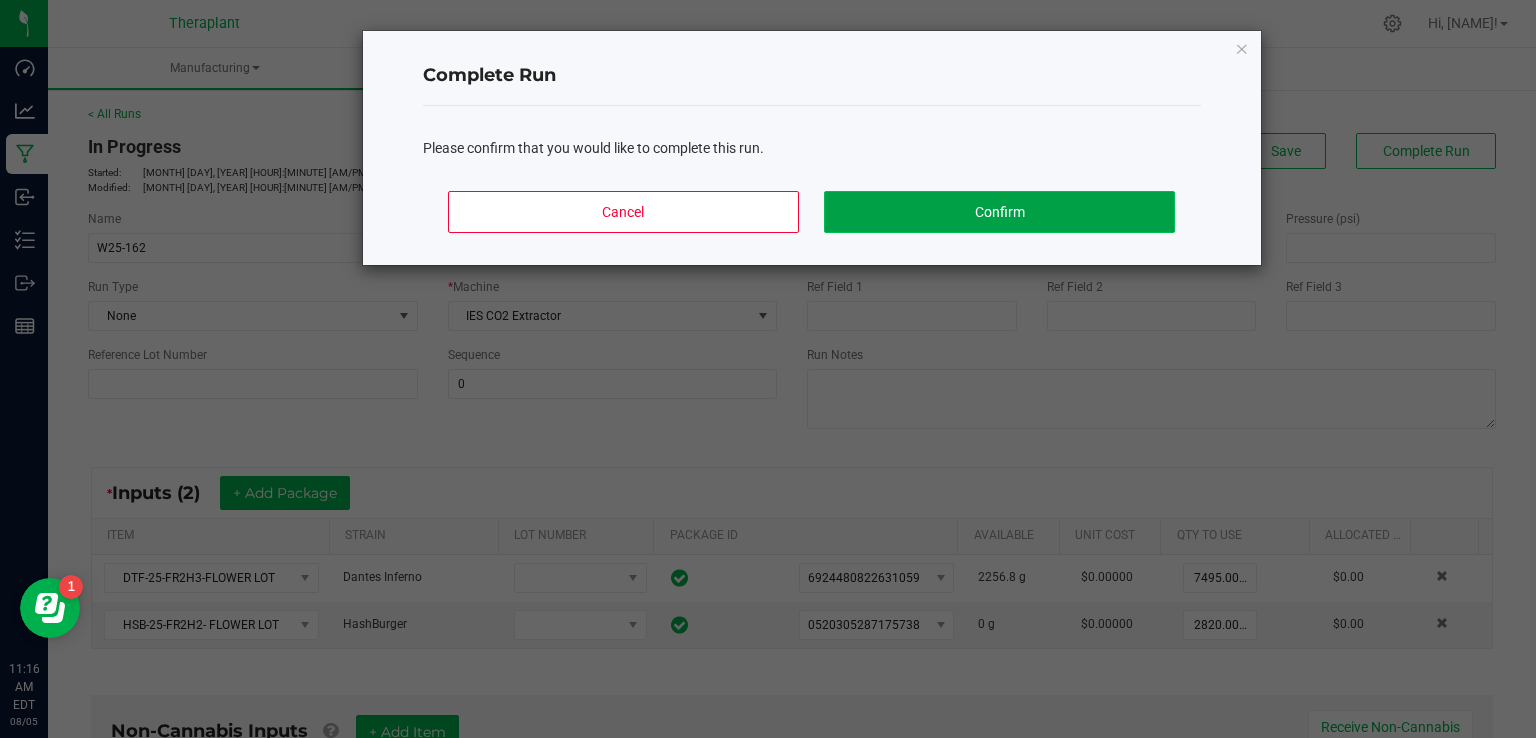 click on "Confirm" 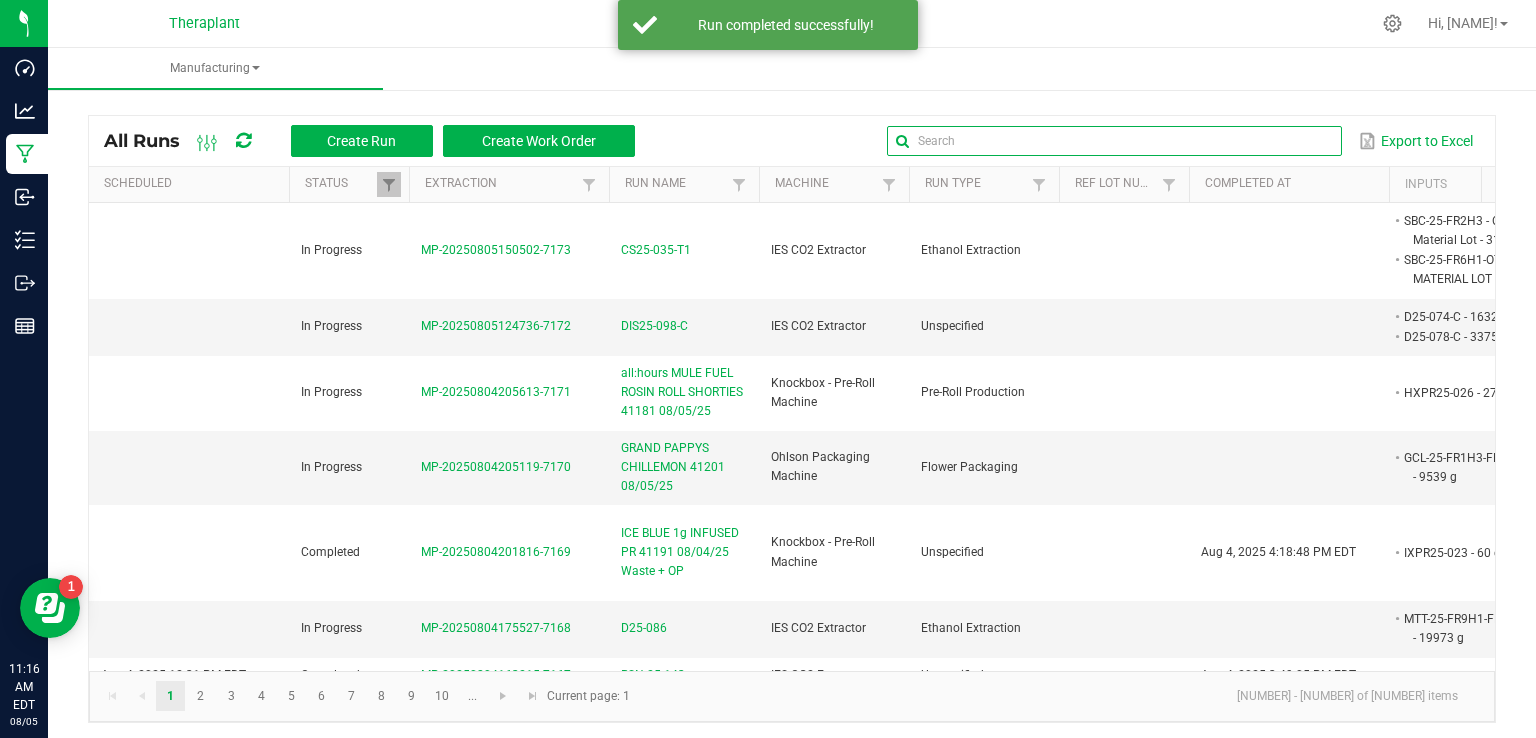 click at bounding box center [1114, 141] 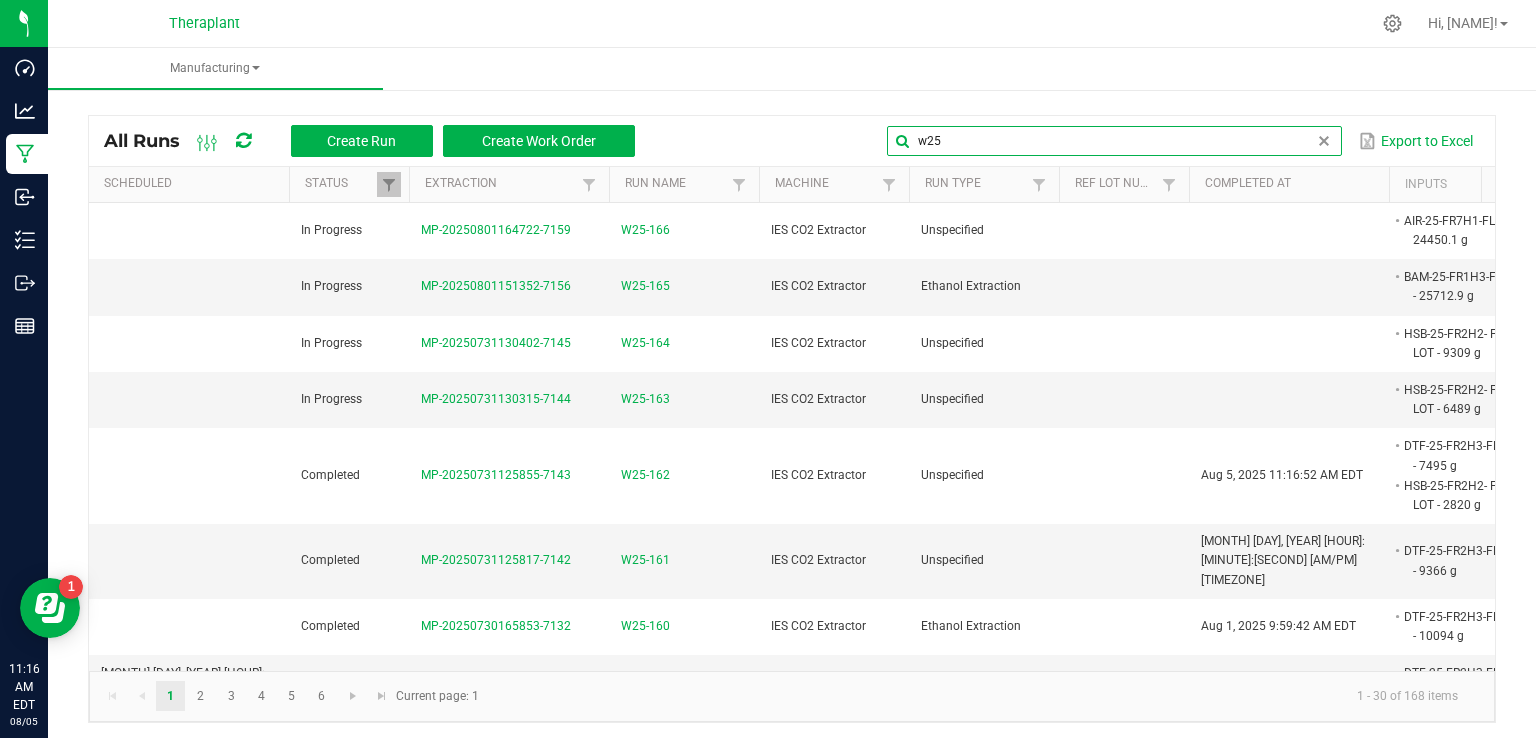 type on "w25" 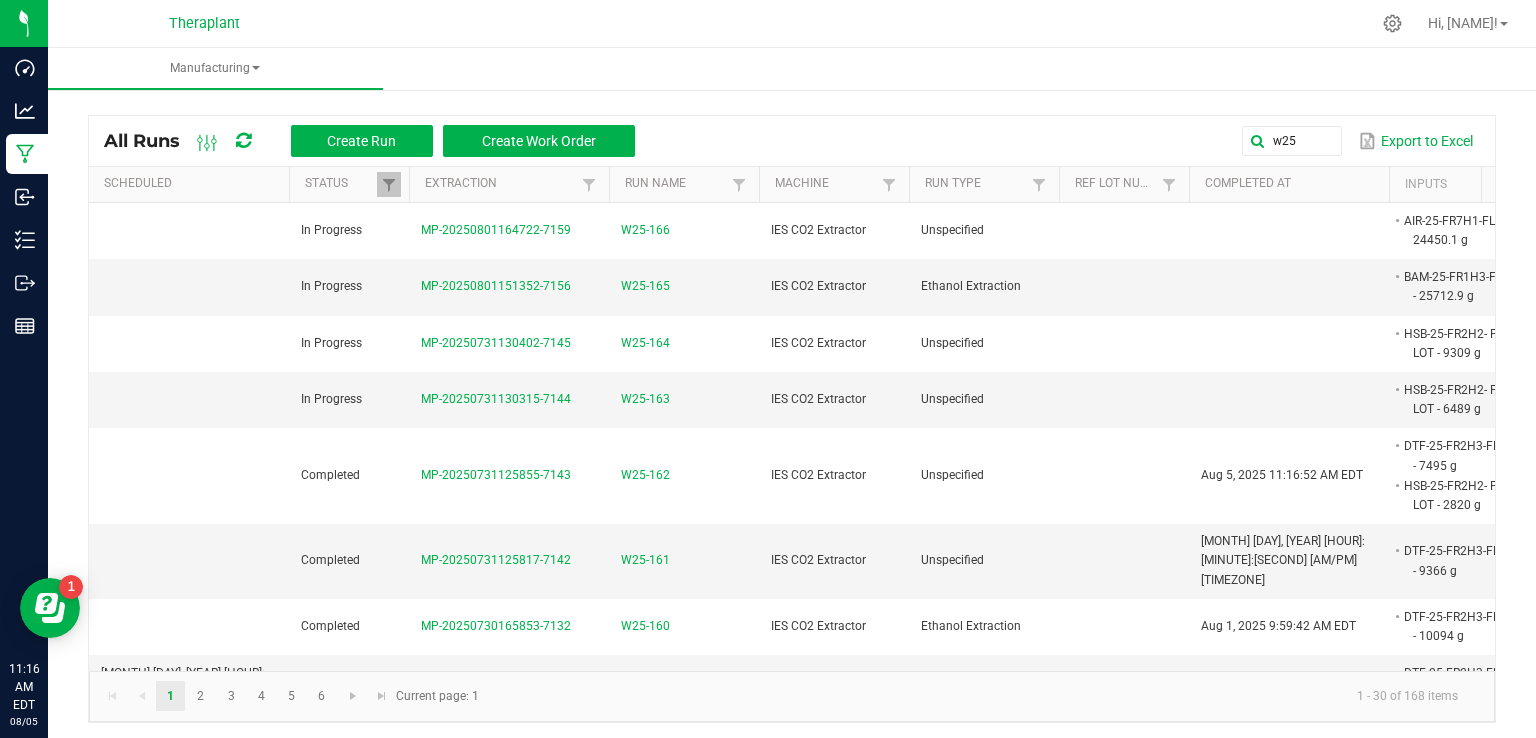 scroll, scrollTop: 0, scrollLeft: 344, axis: horizontal 